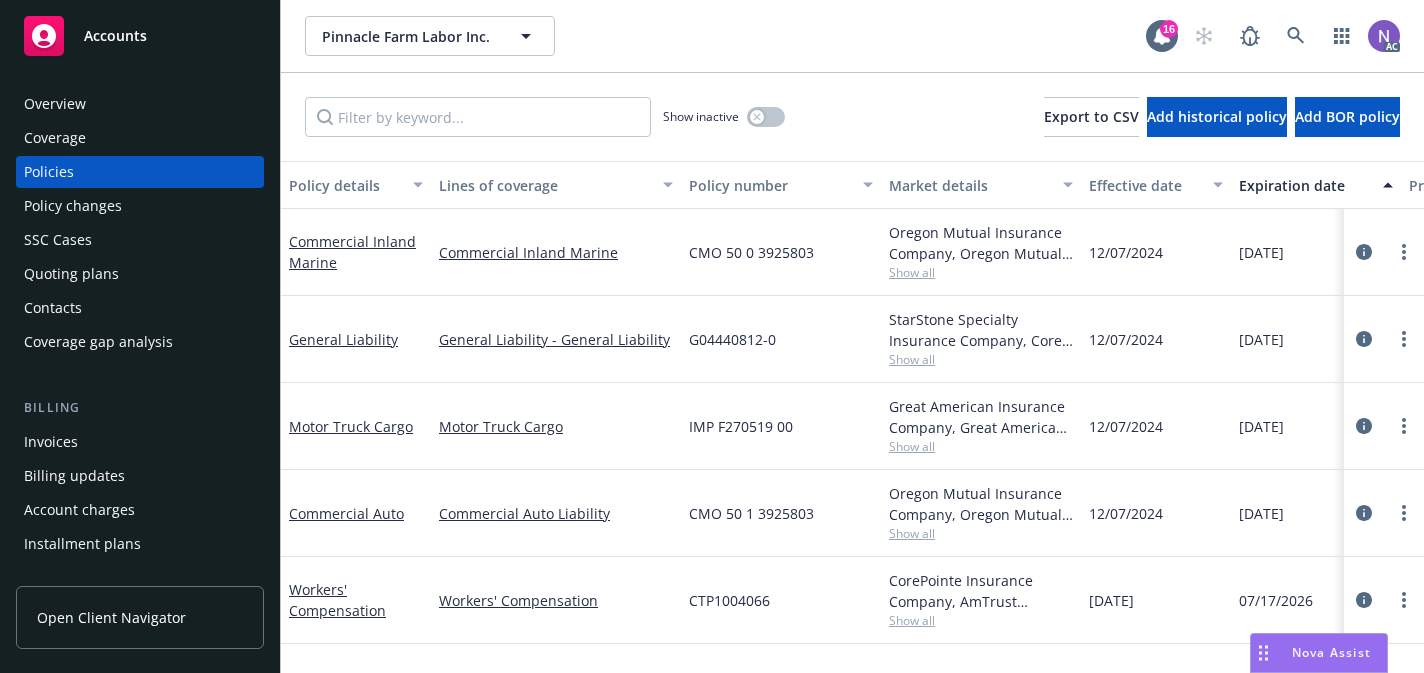 scroll, scrollTop: 0, scrollLeft: 0, axis: both 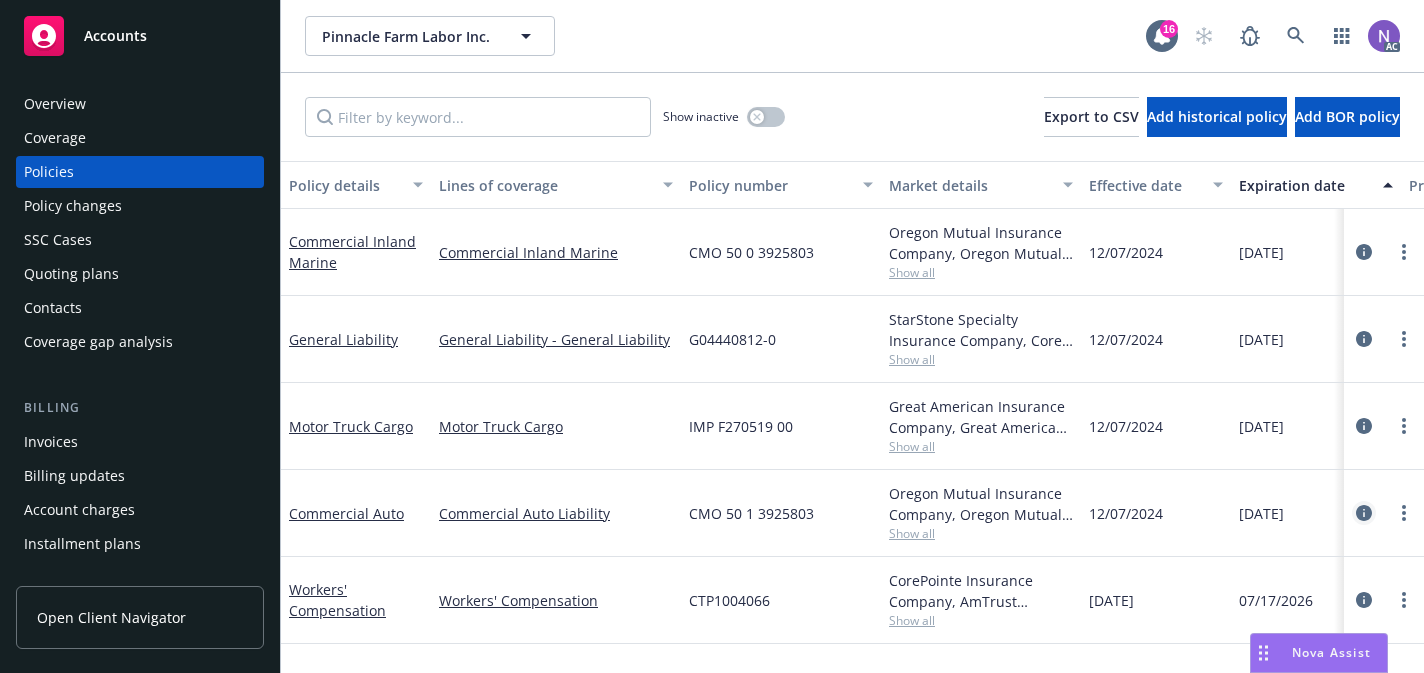 click 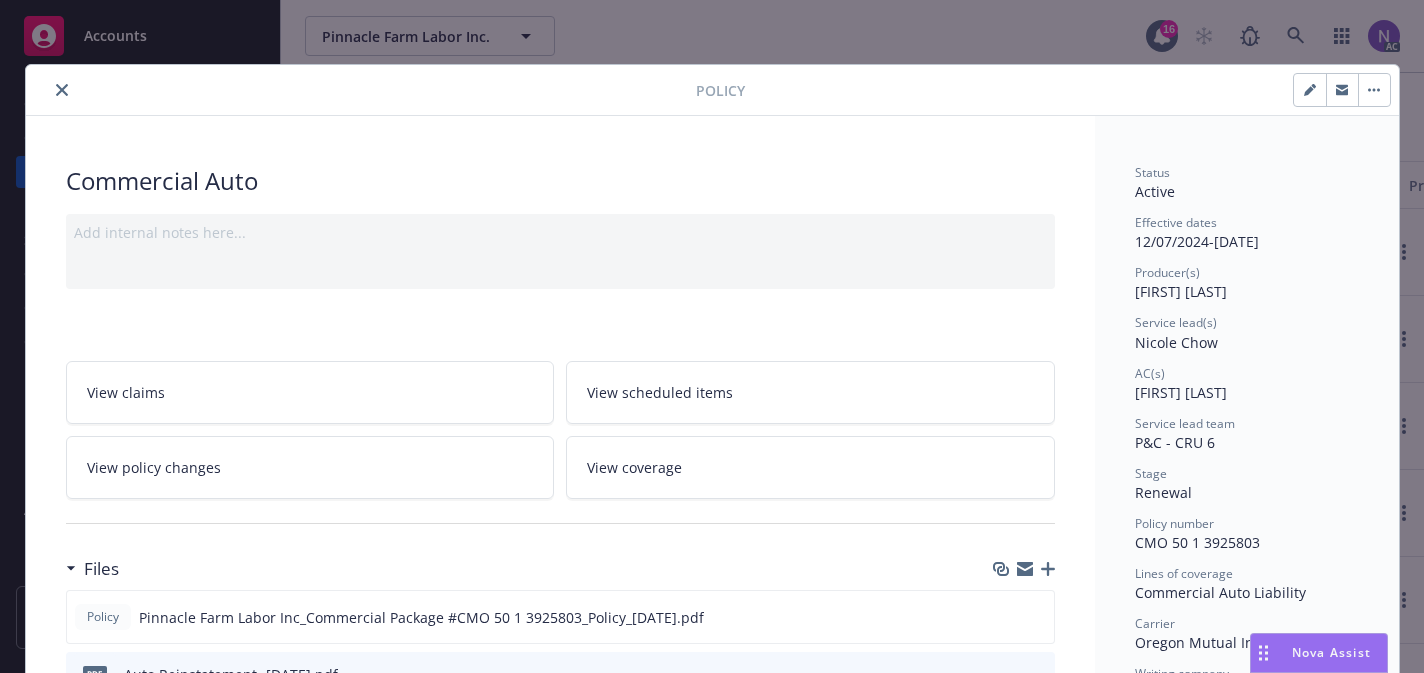 click on "CMO 50 1 3925803" at bounding box center (1197, 542) 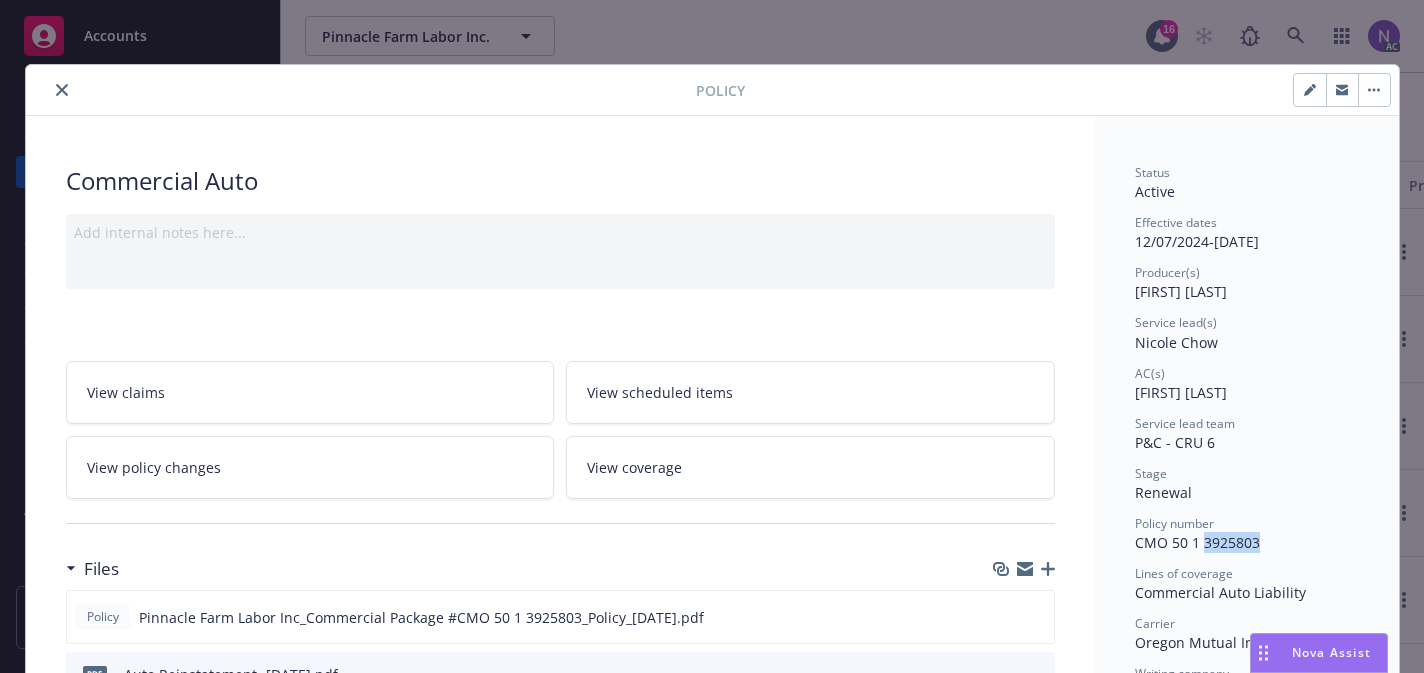 click on "CMO 50 1 3925803" at bounding box center [1197, 542] 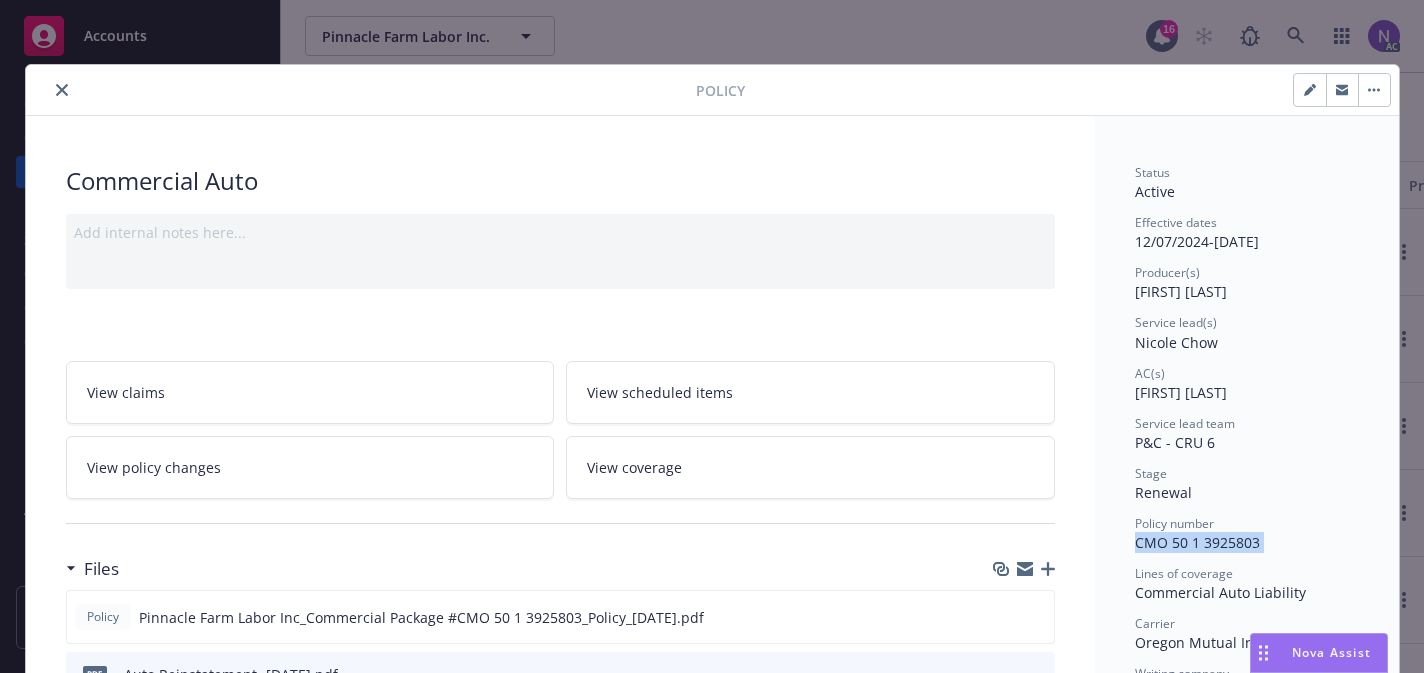 click on "CMO 50 1 3925803" at bounding box center [1197, 542] 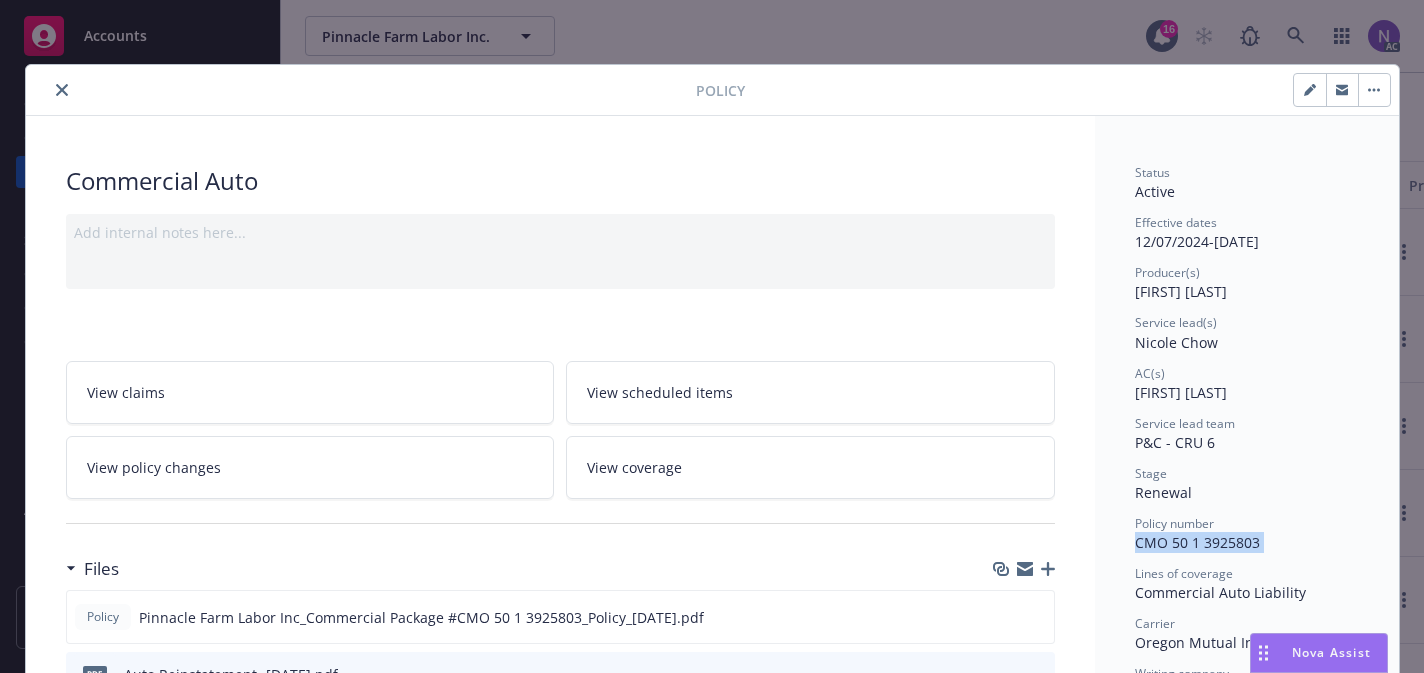 copy on "CMO 50 1 3925803" 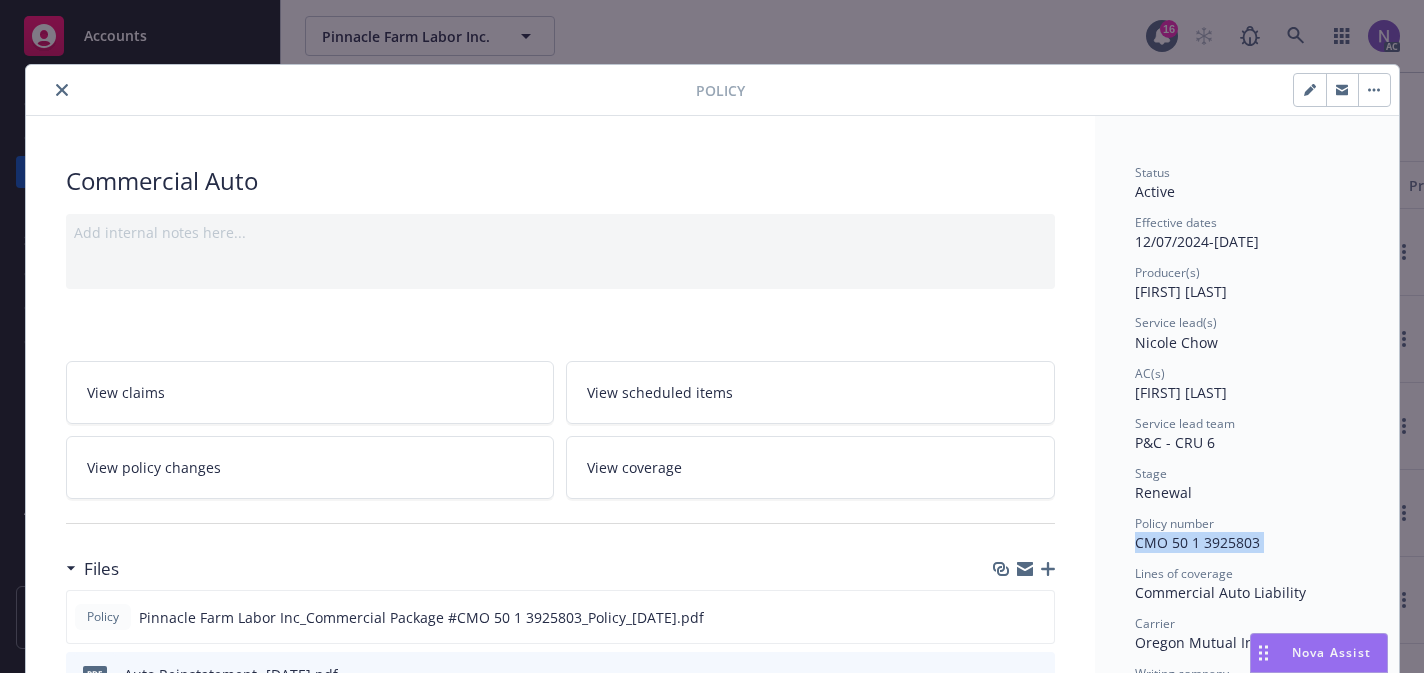 click 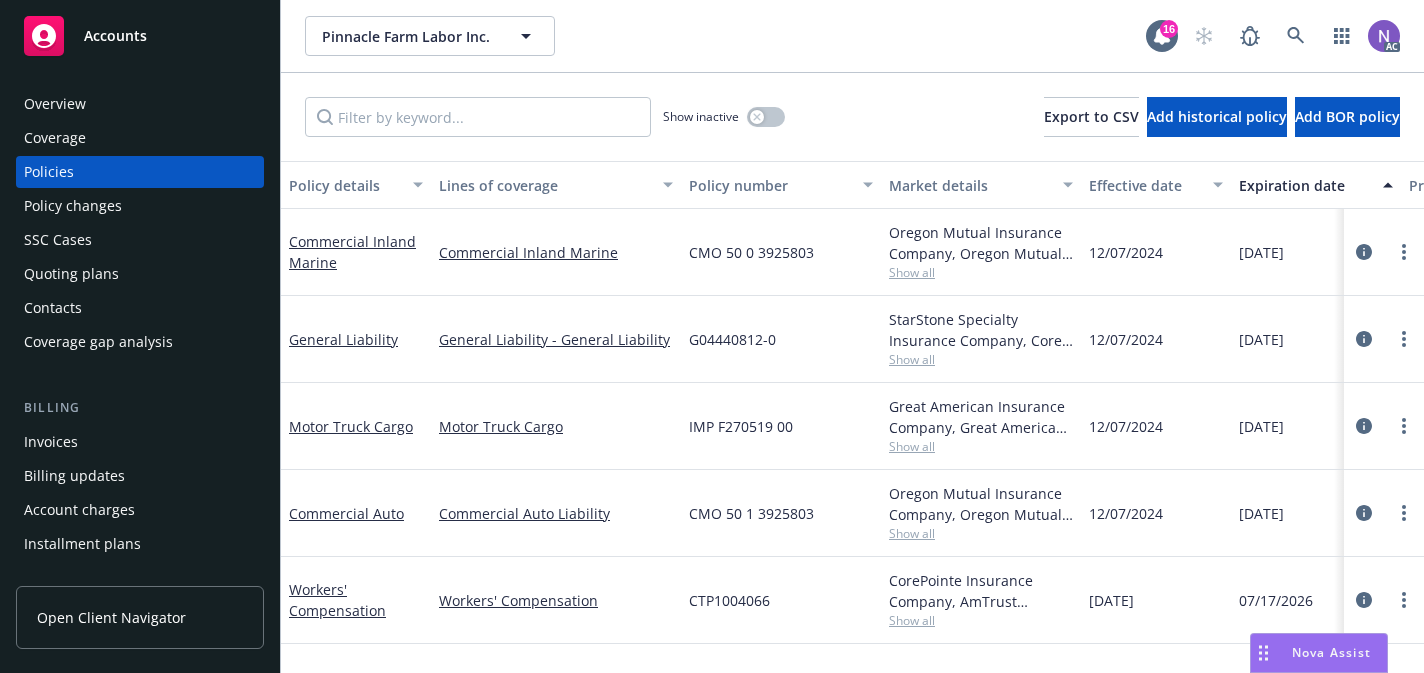 click on "Policy changes" at bounding box center (140, 206) 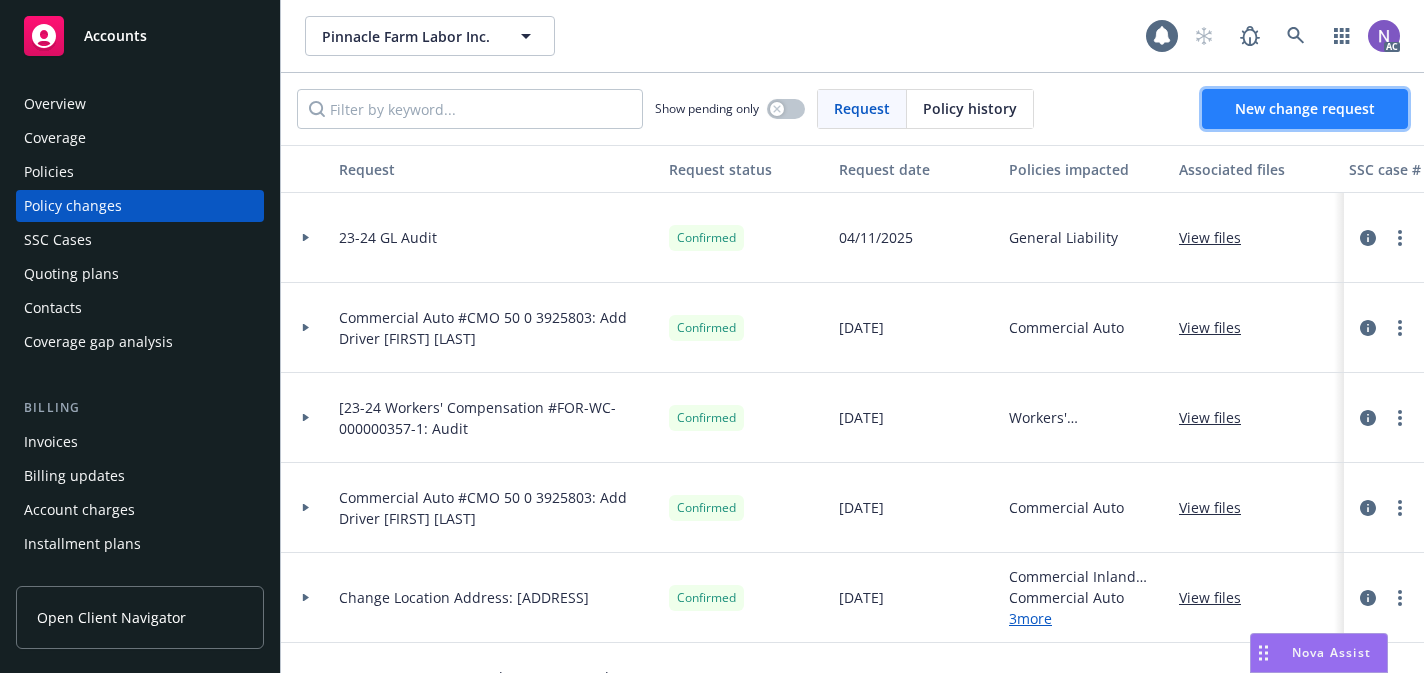 click on "New change request" at bounding box center (1305, 108) 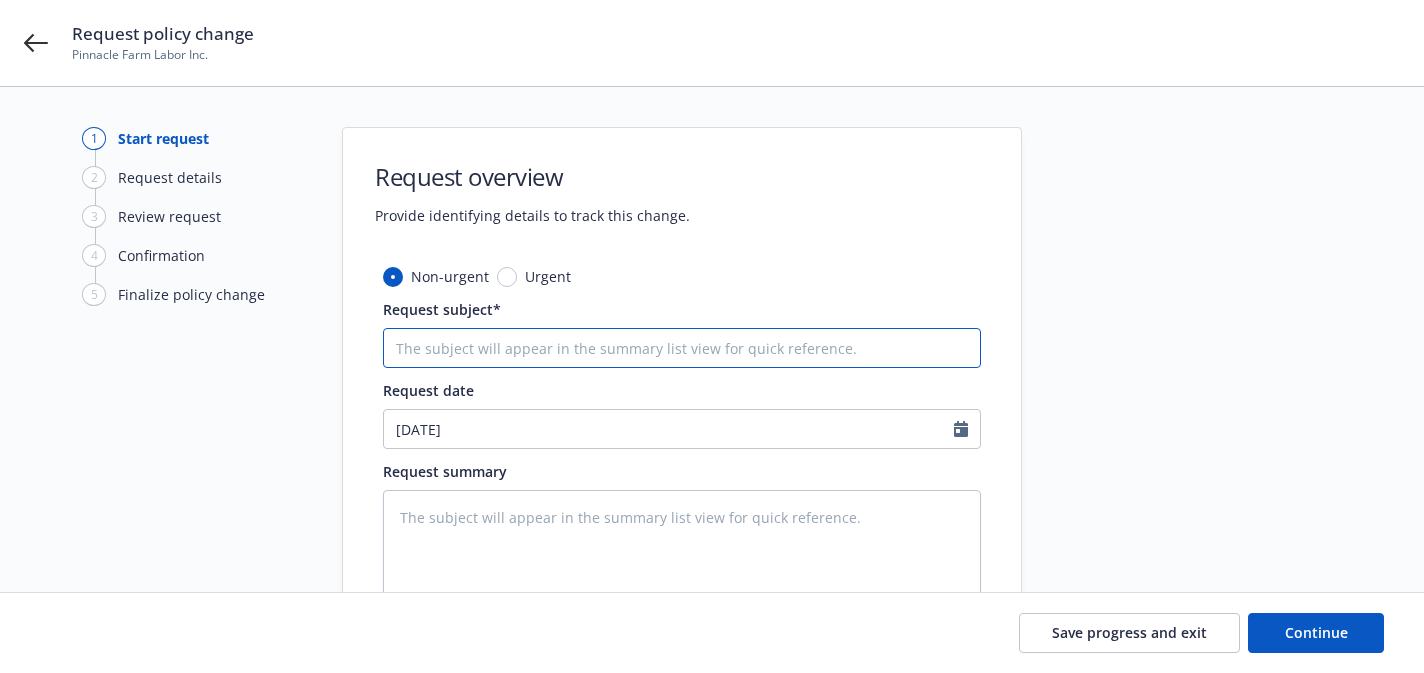 click on "Request subject*" at bounding box center [682, 348] 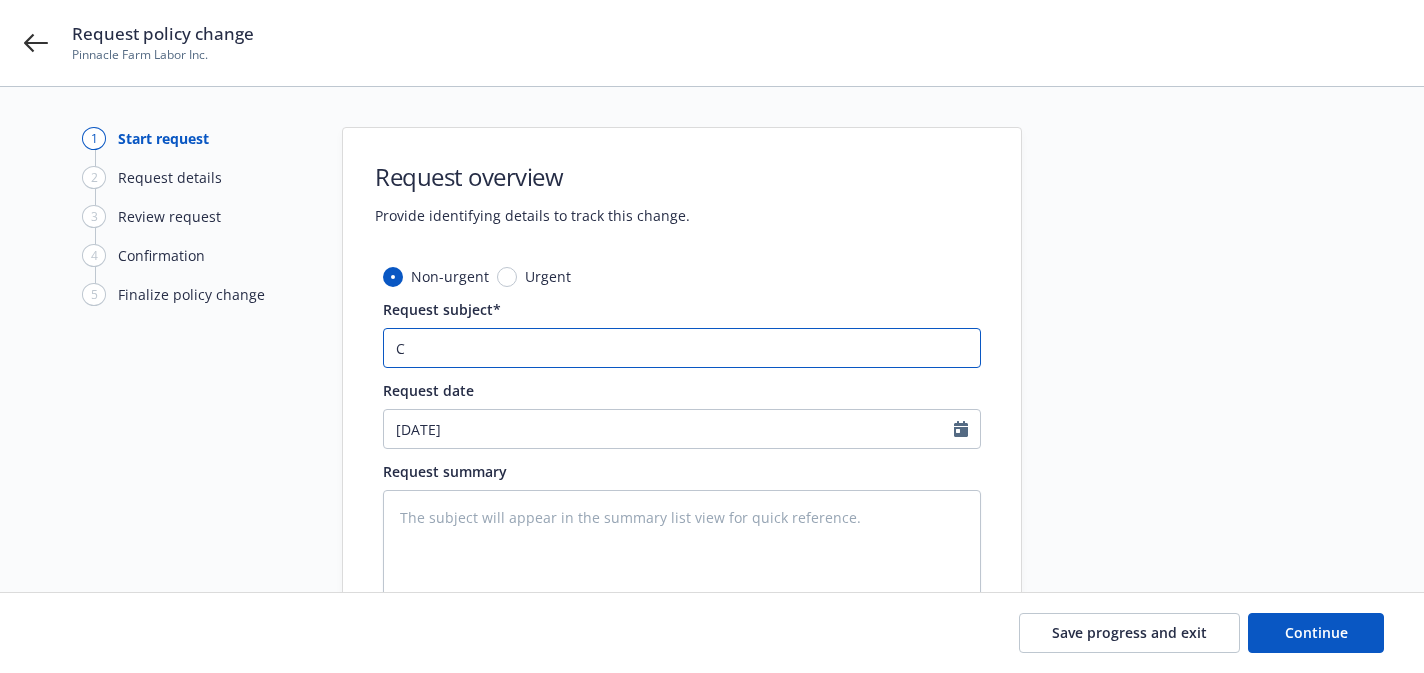 type on "x" 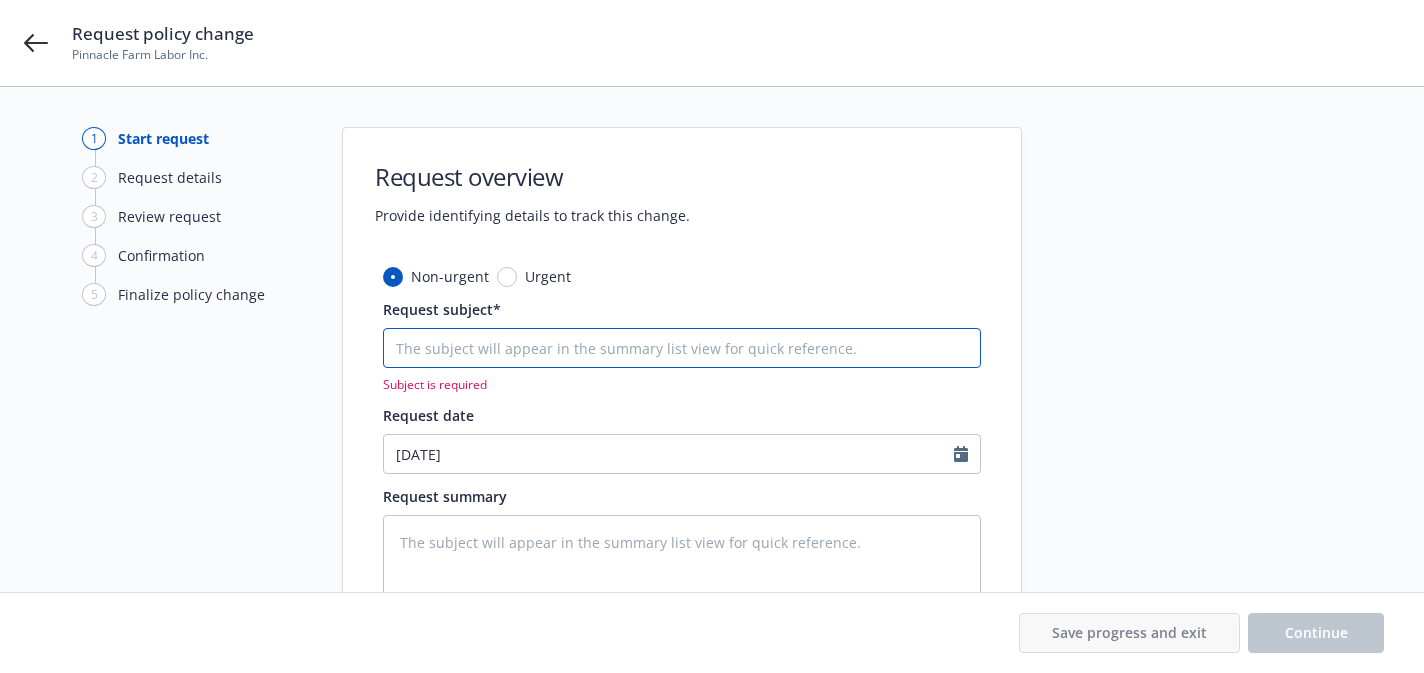 click on "Request subject*" at bounding box center [682, 348] 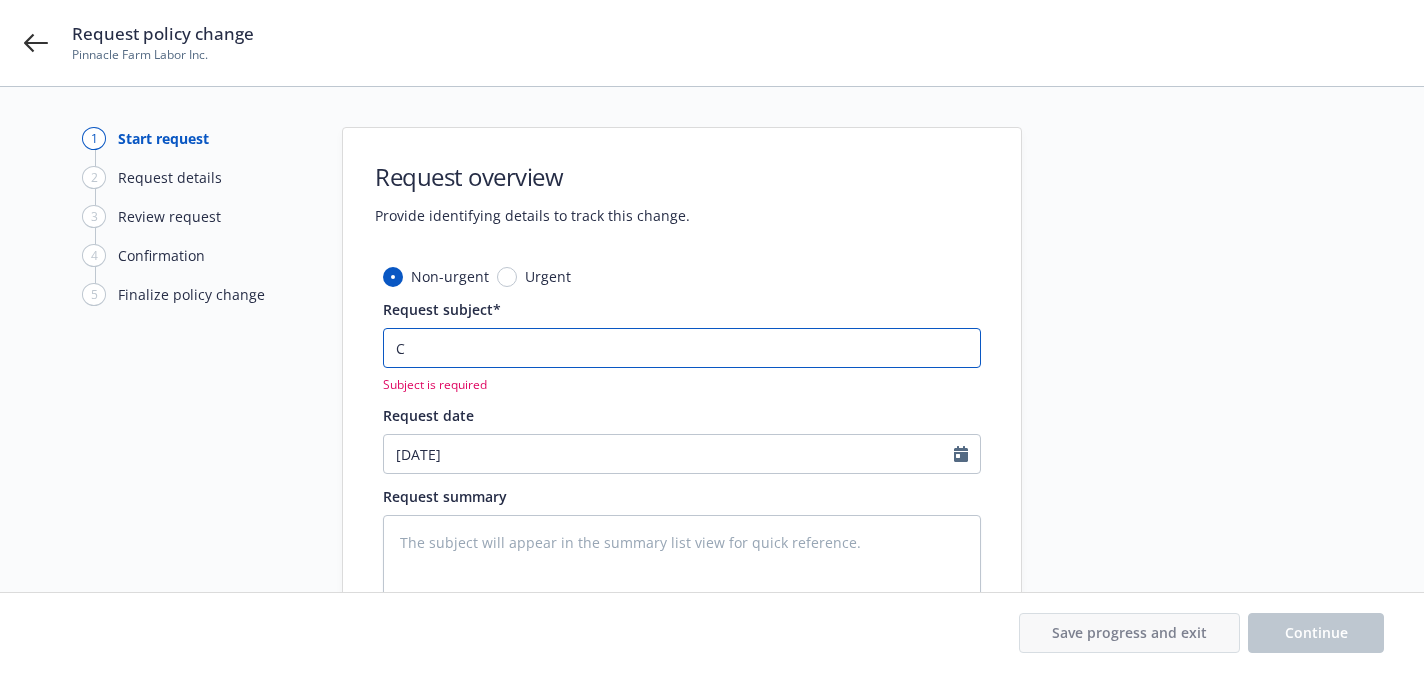 type on "x" 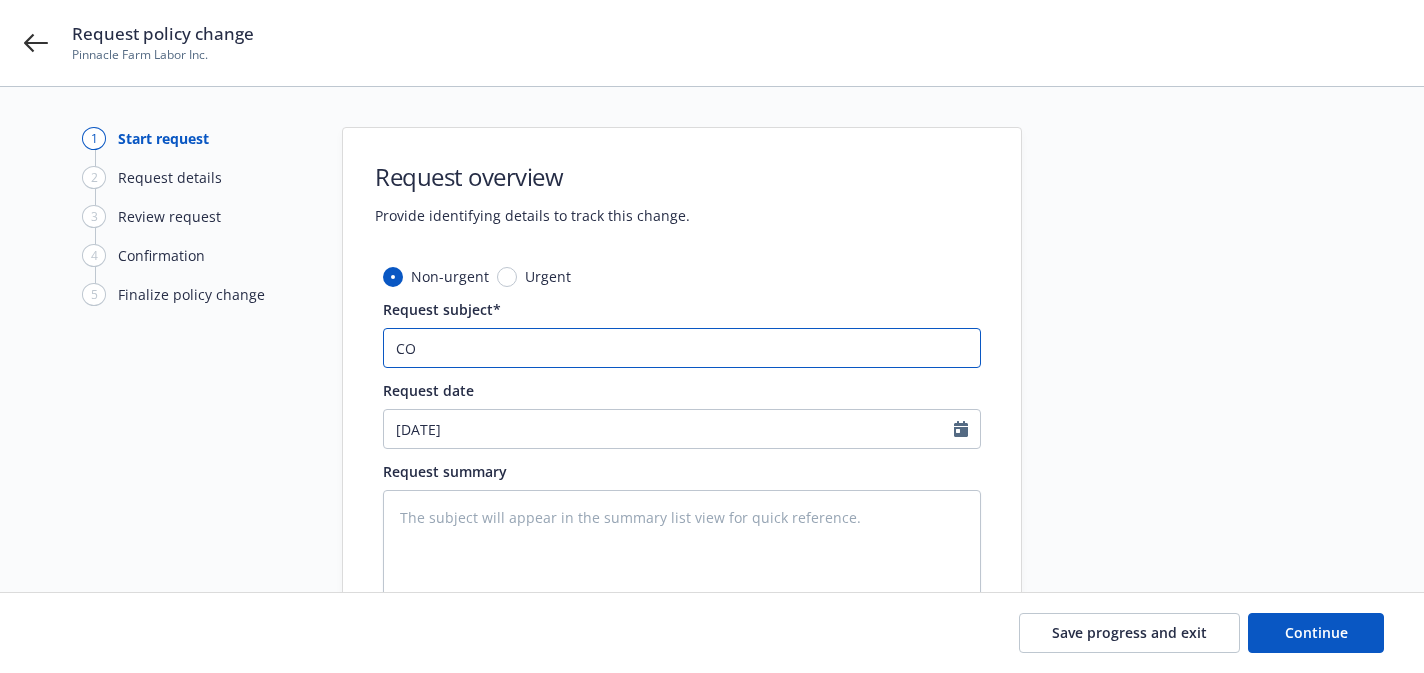 type on "x" 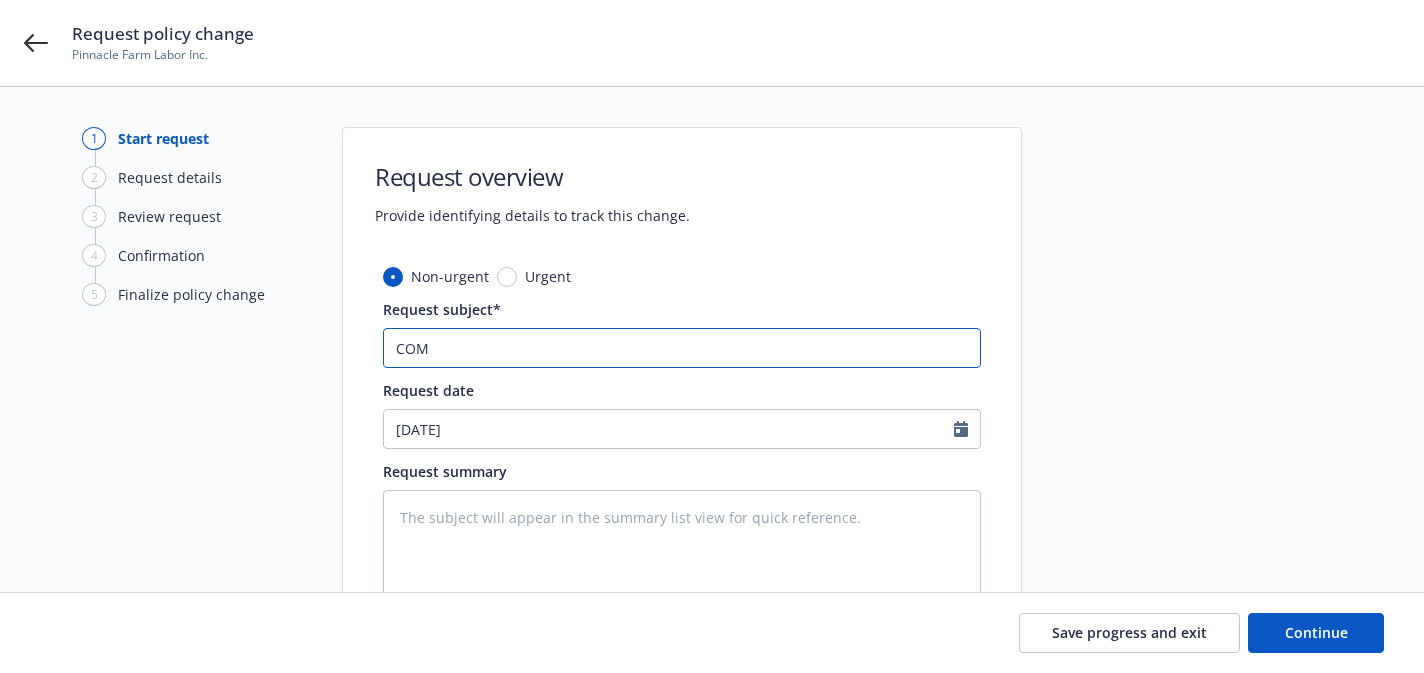 type on "x" 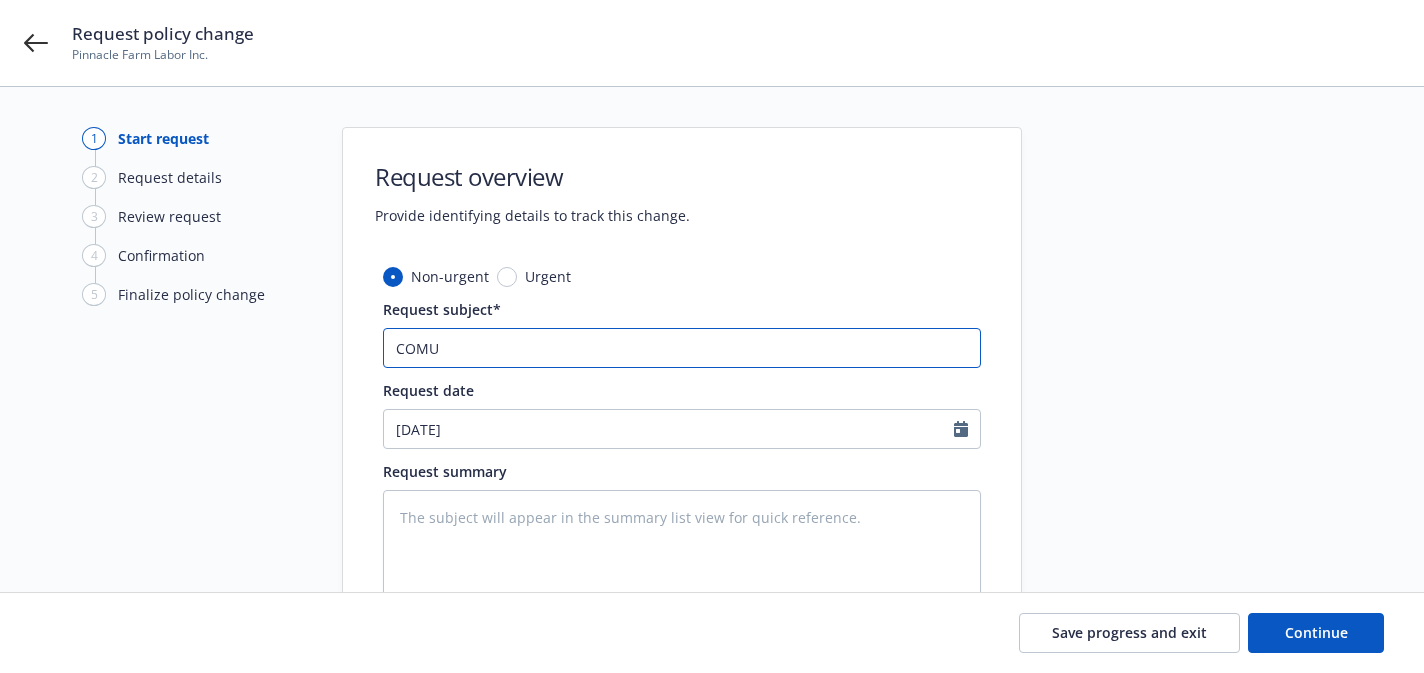 type on "x" 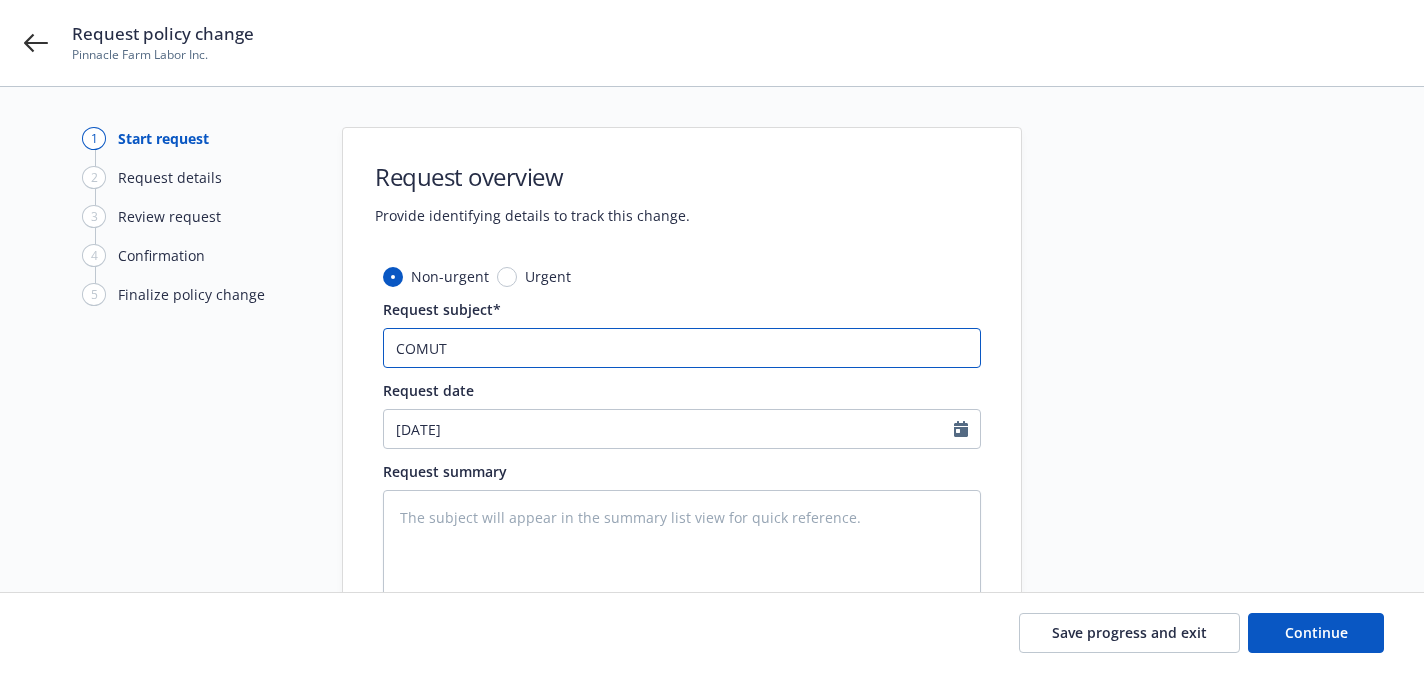 type on "x" 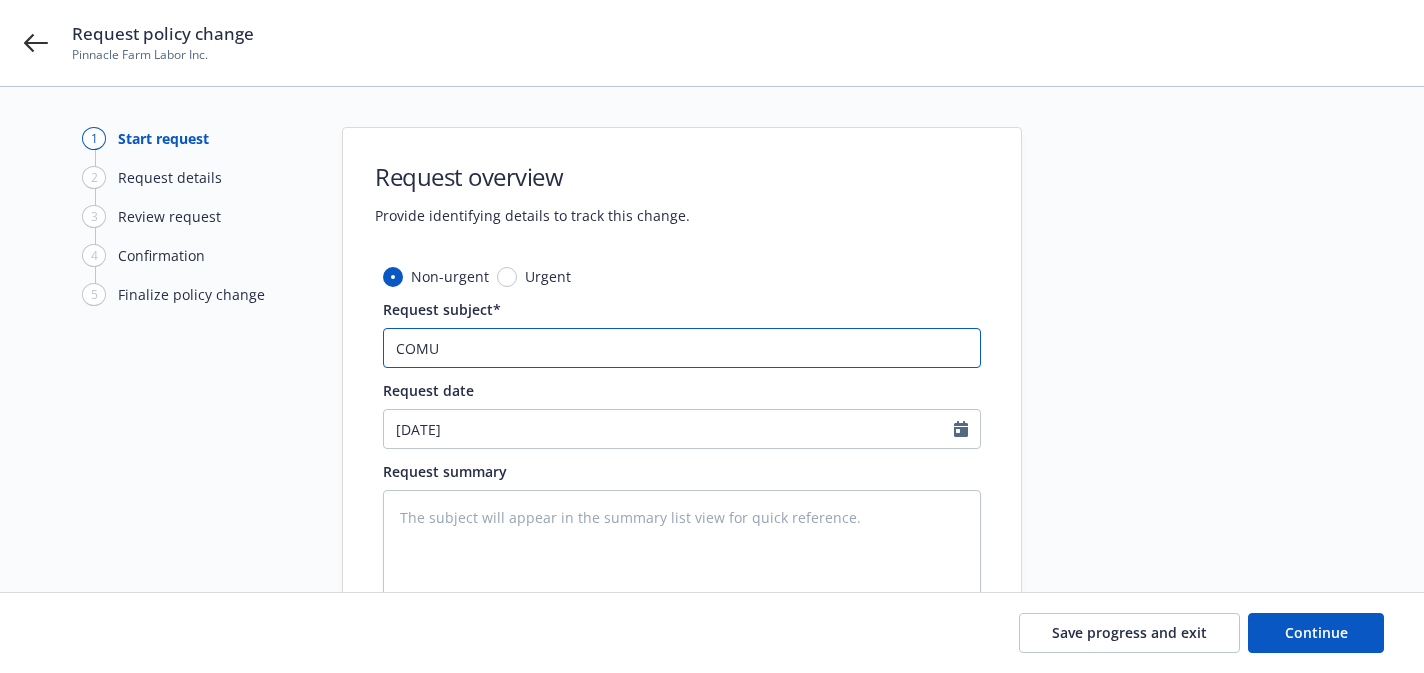 type on "x" 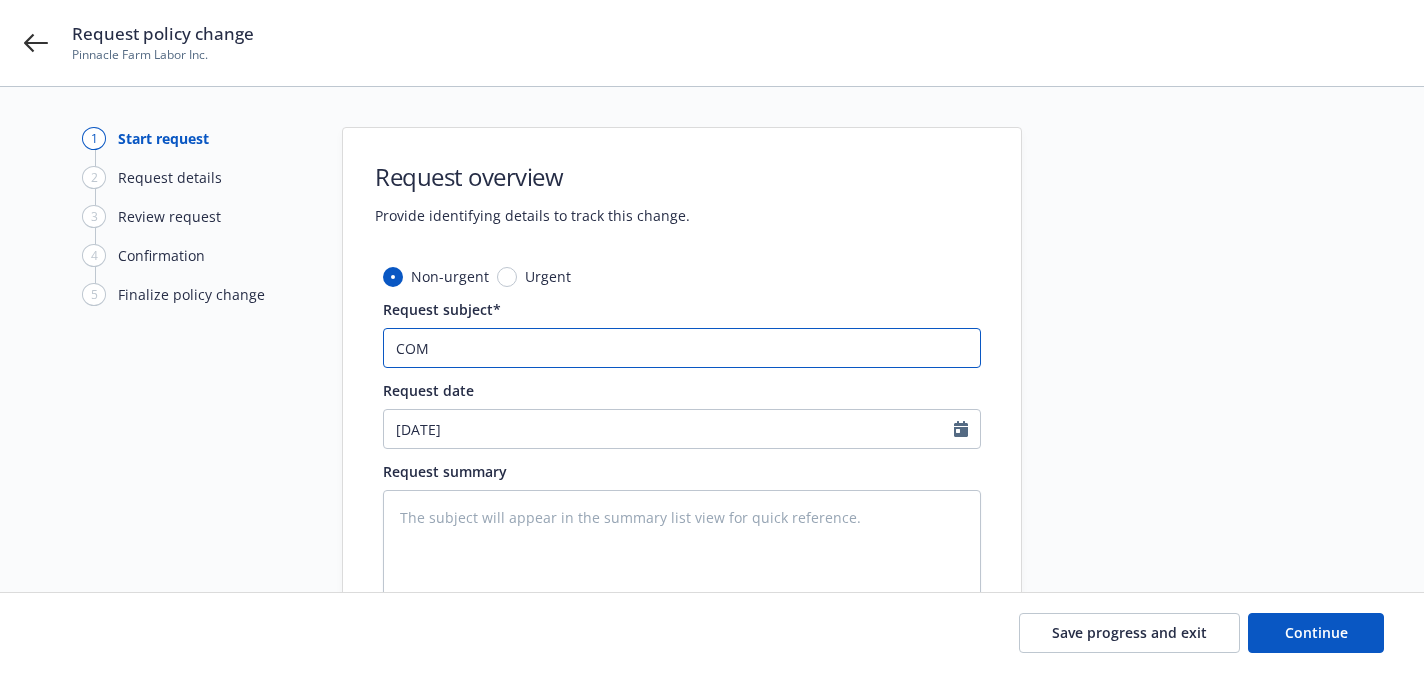 type on "x" 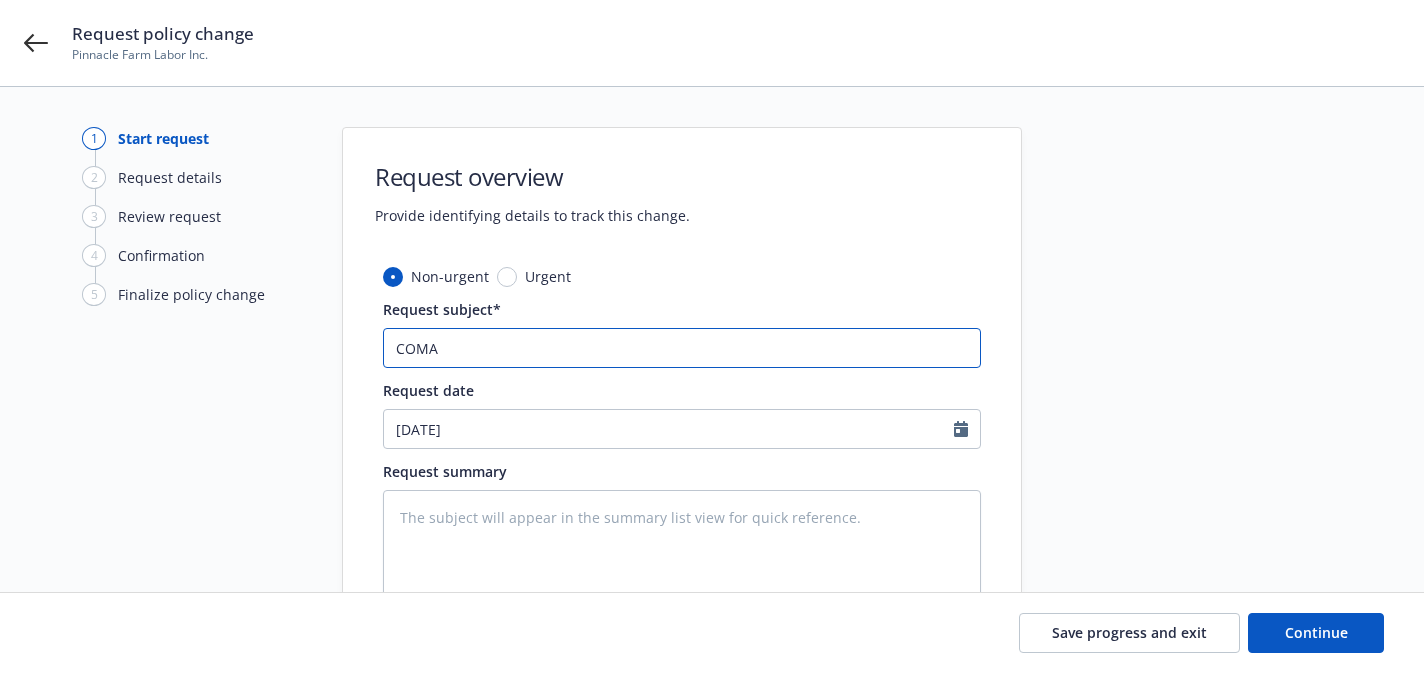 type on "x" 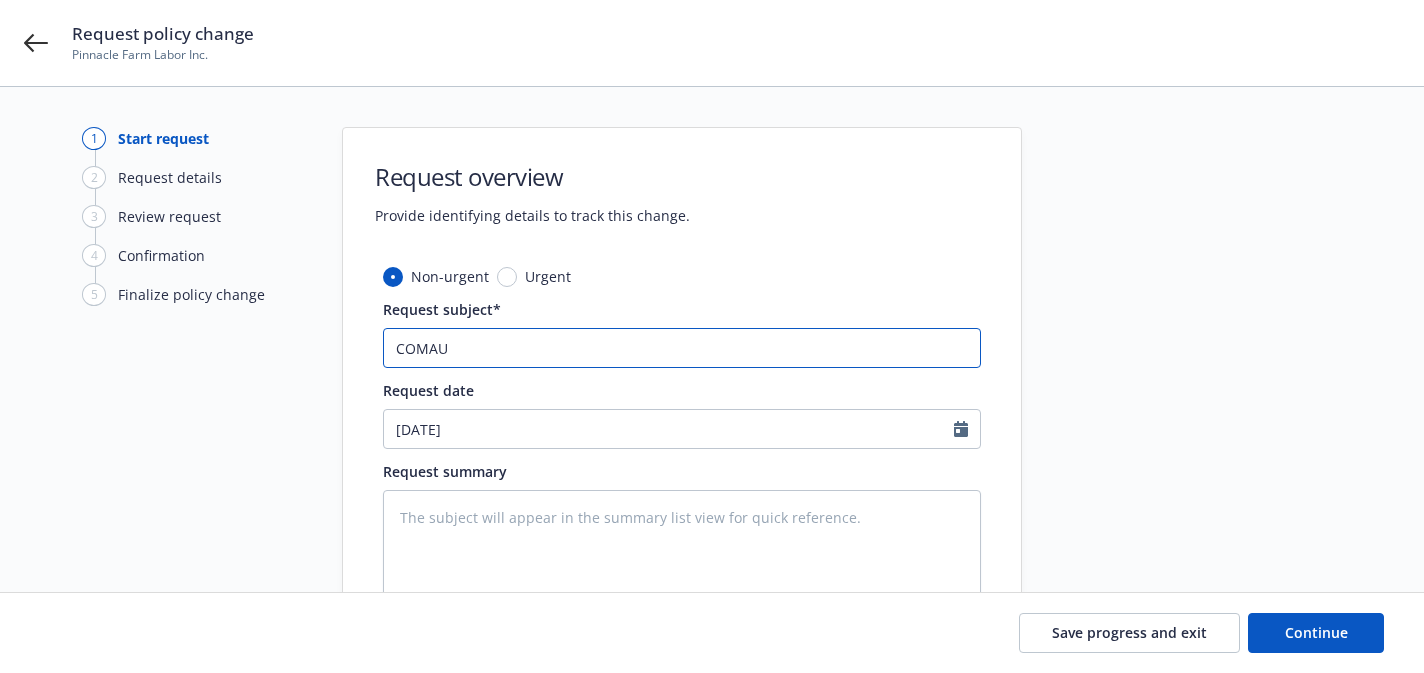 paste on "ommercial Auto" 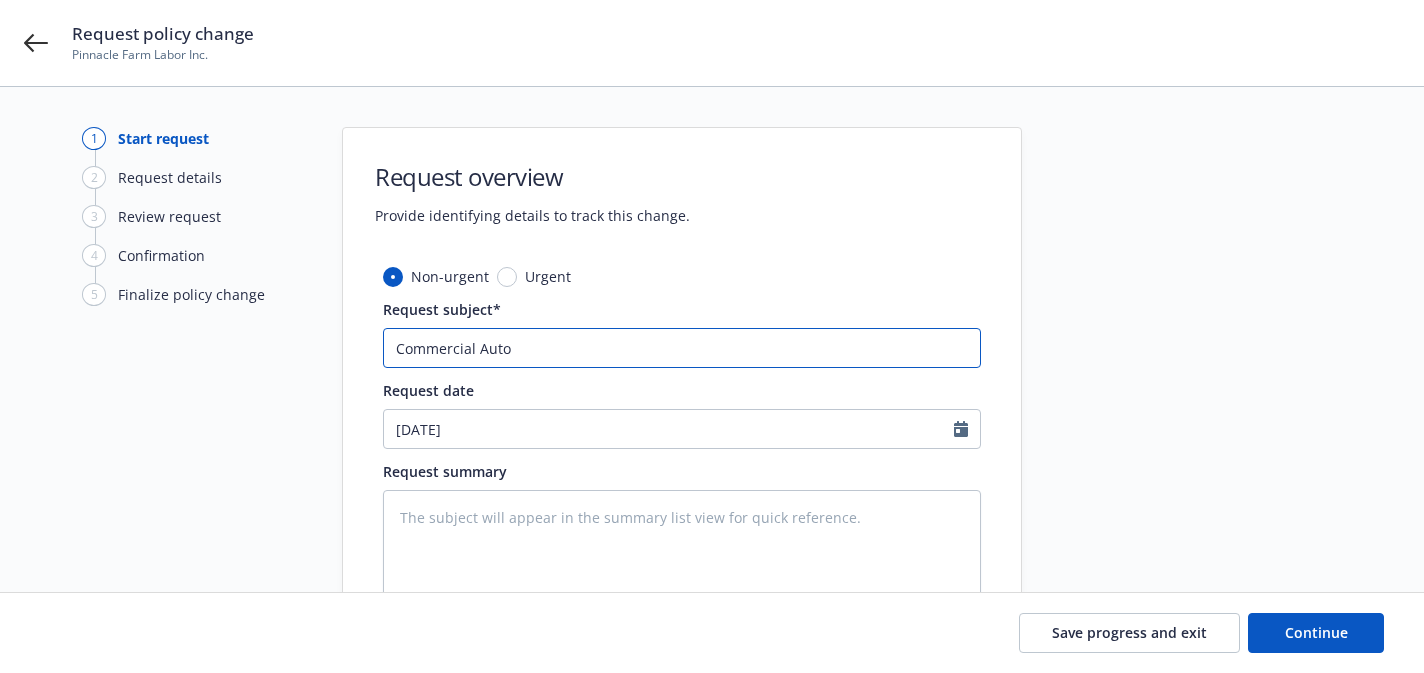 type on "x" 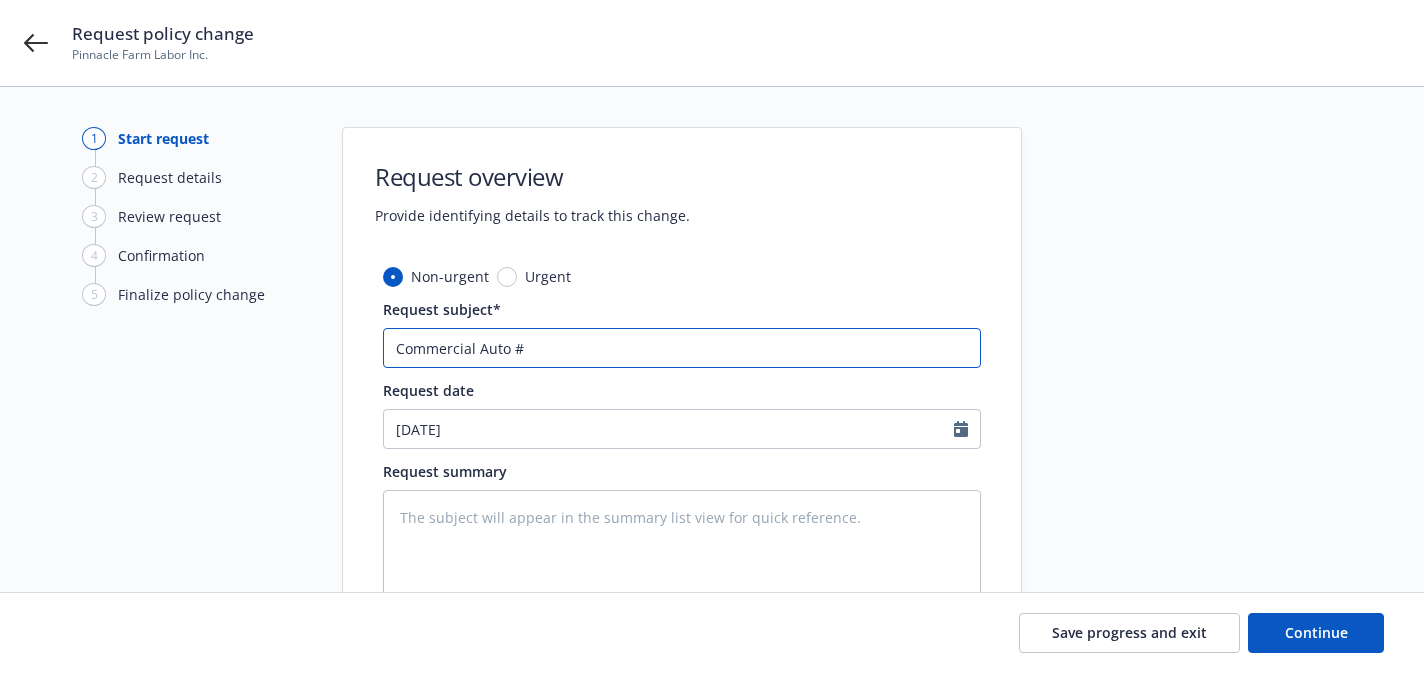 paste on "CMO 50 1 3925803" 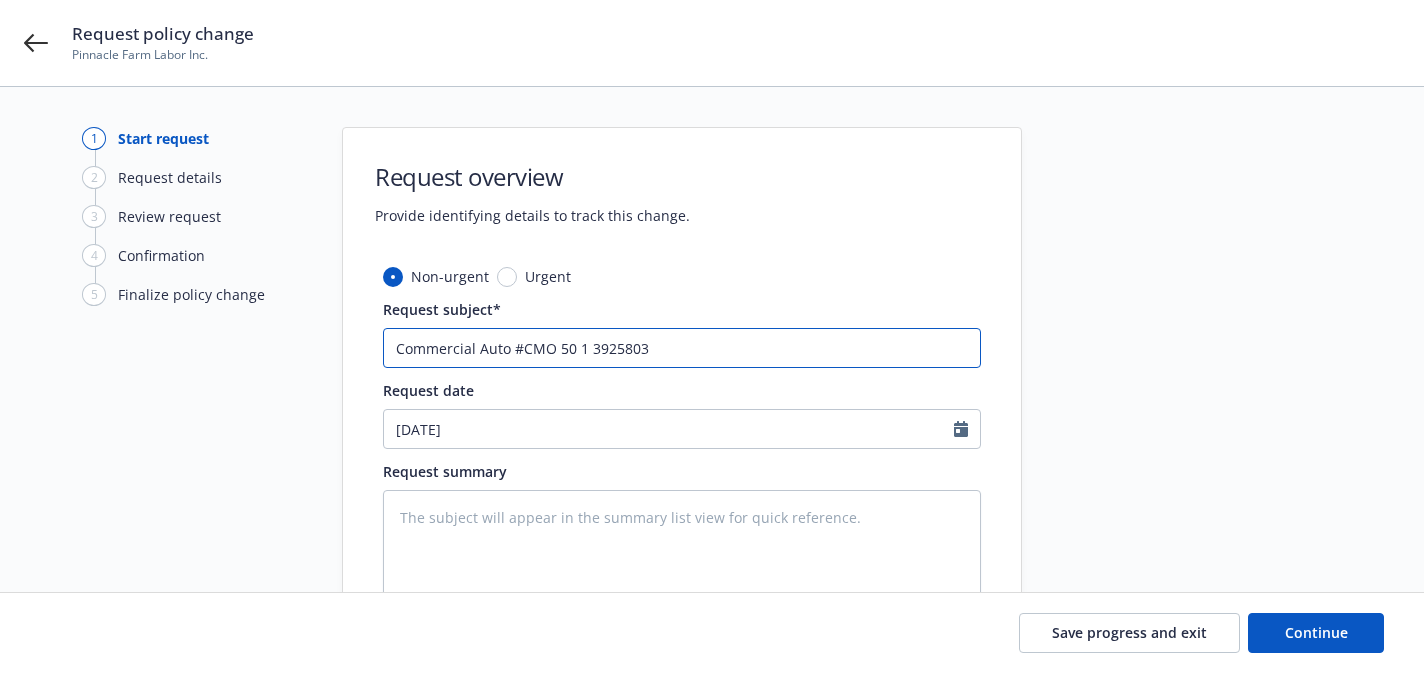 type on "x" 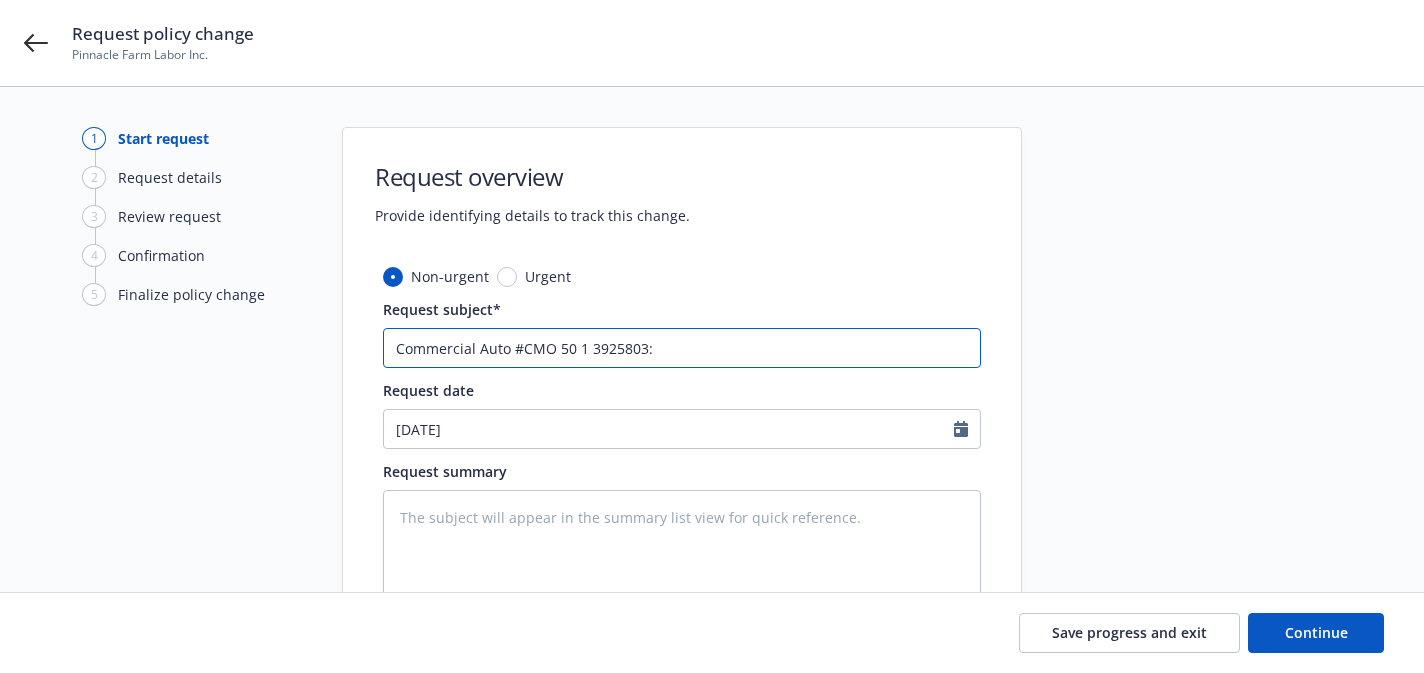 type on "x" 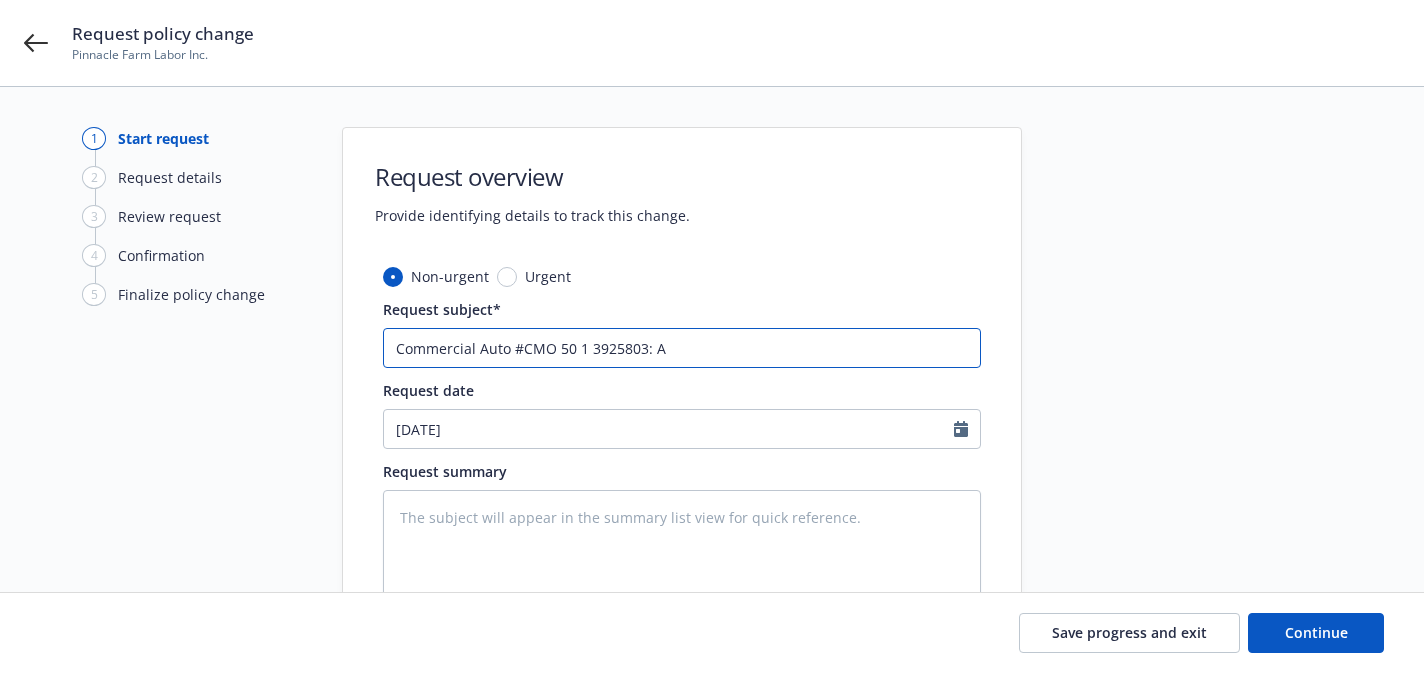 type on "x" 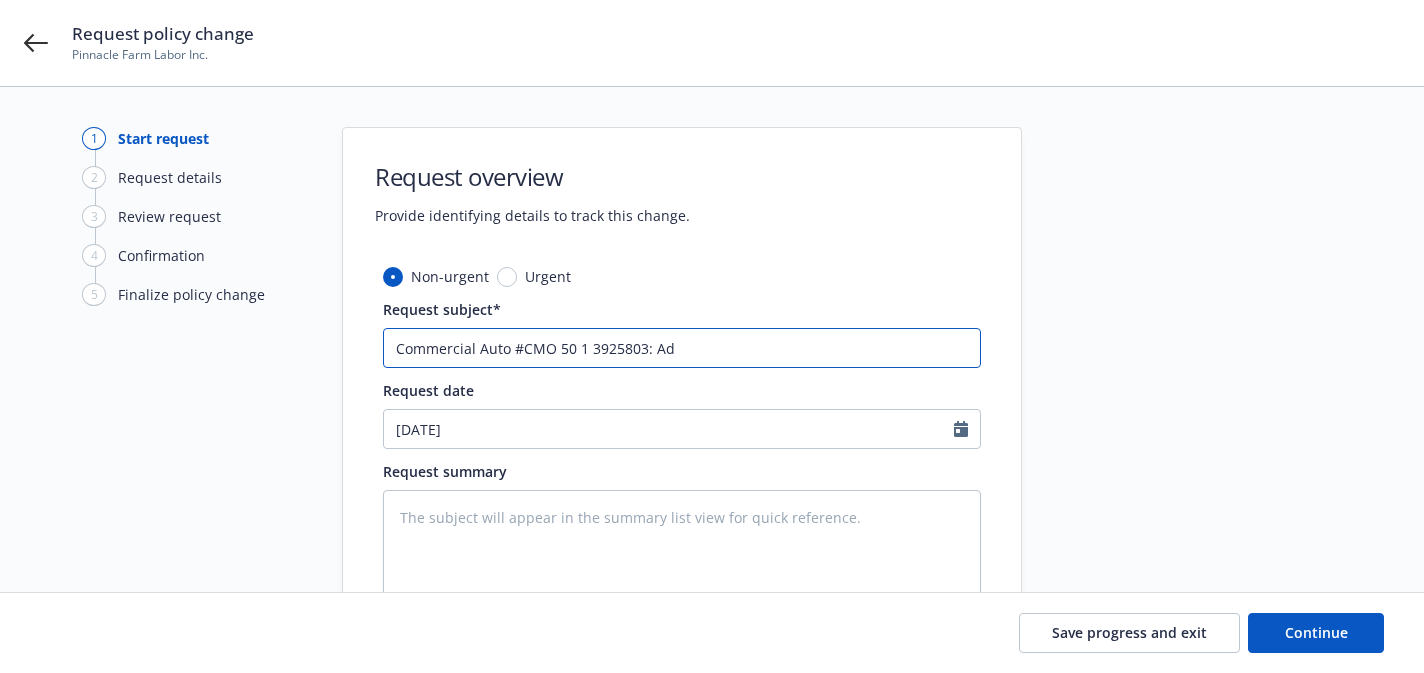 type on "x" 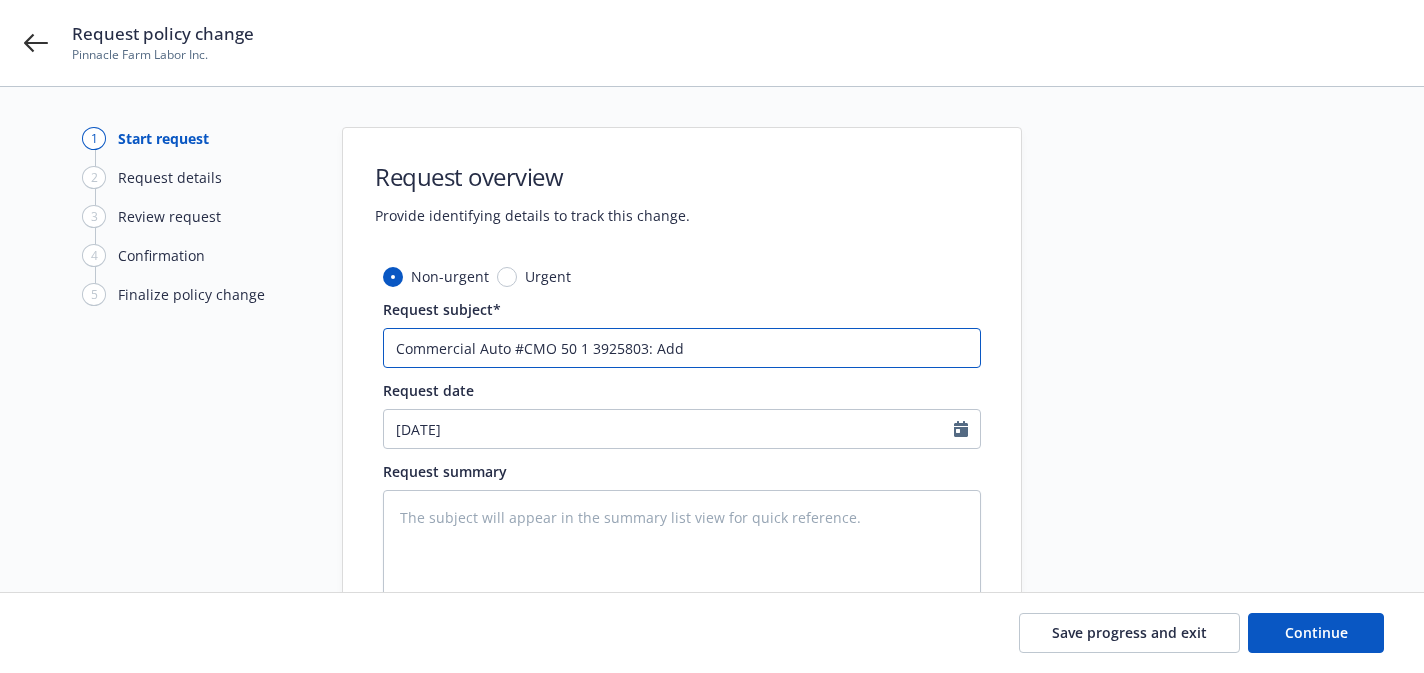 type on "x" 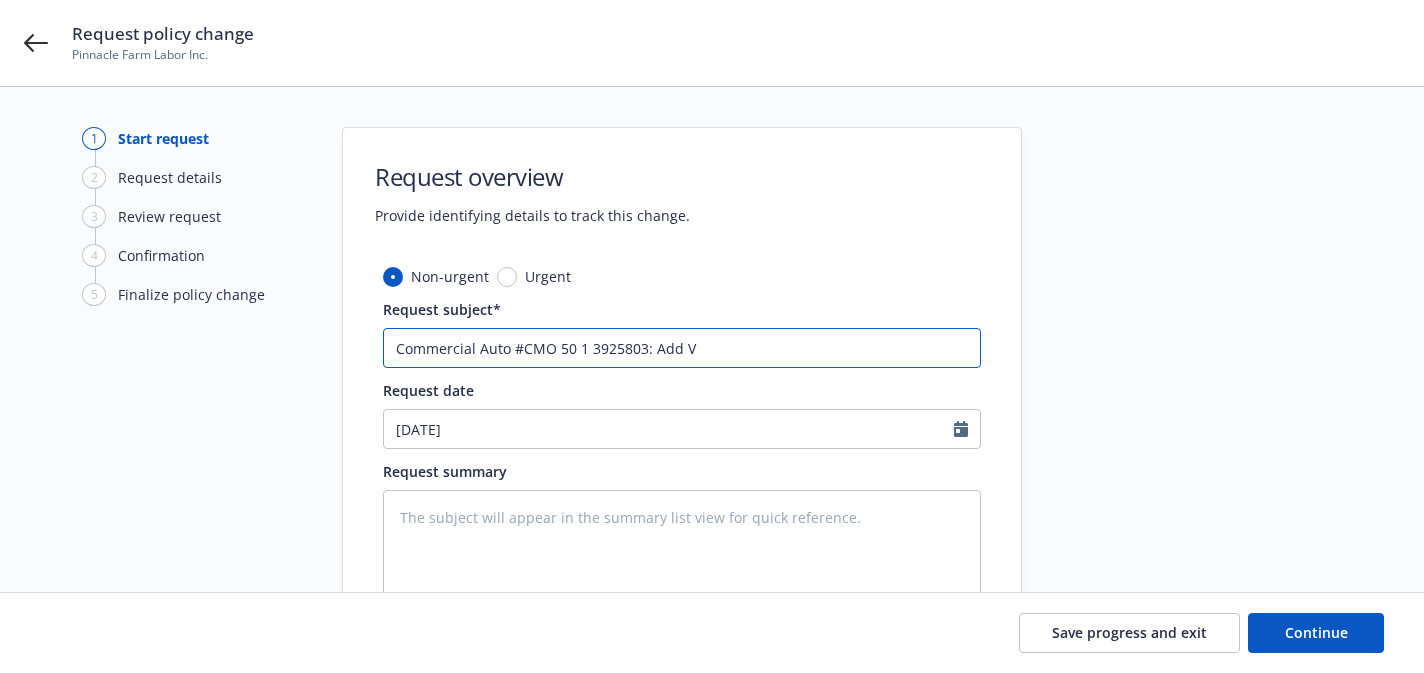 type on "x" 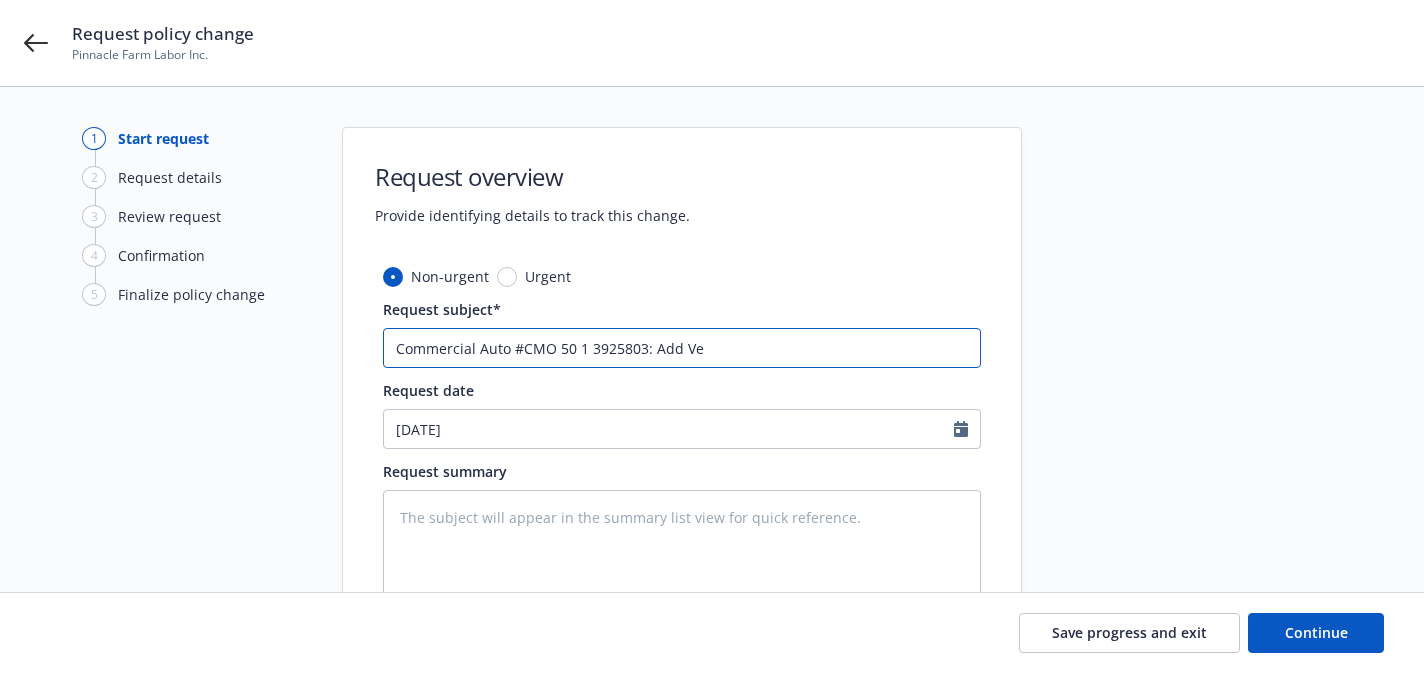 type on "Commercial Auto #CMO 50 1 3925803: Add Veh" 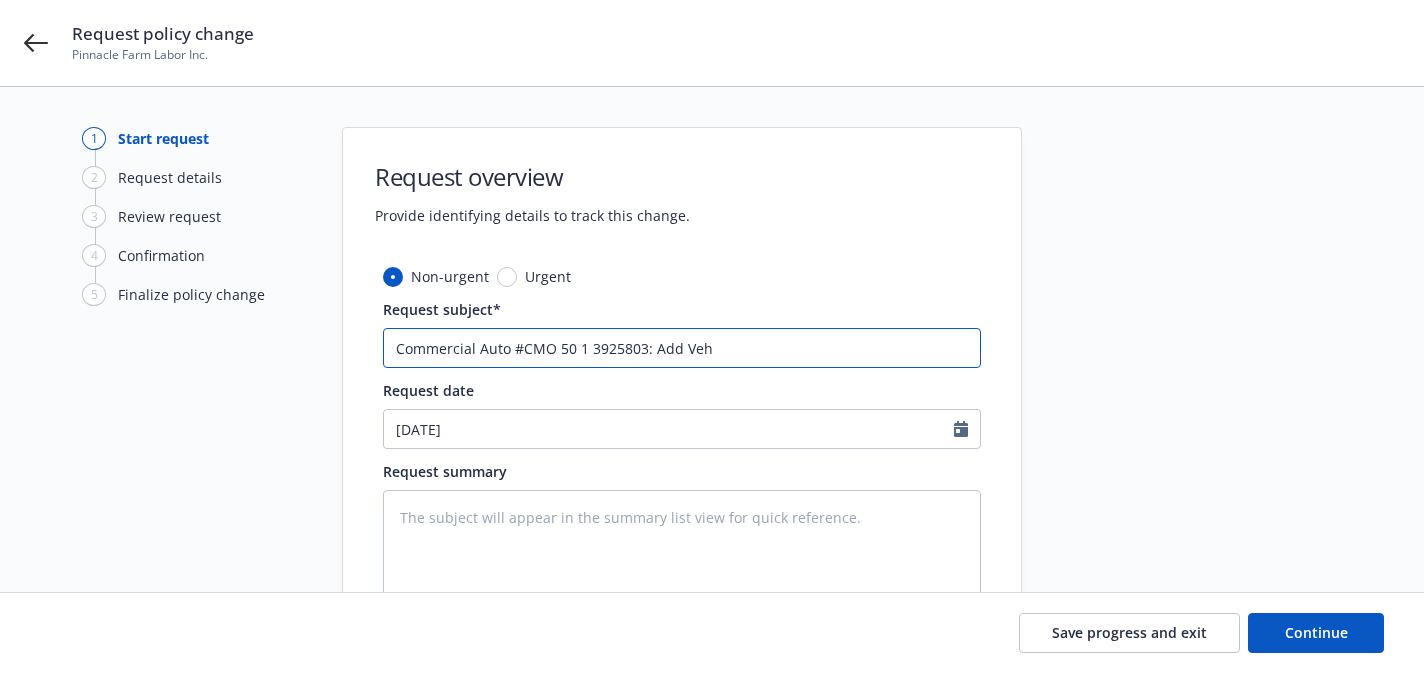 type on "x" 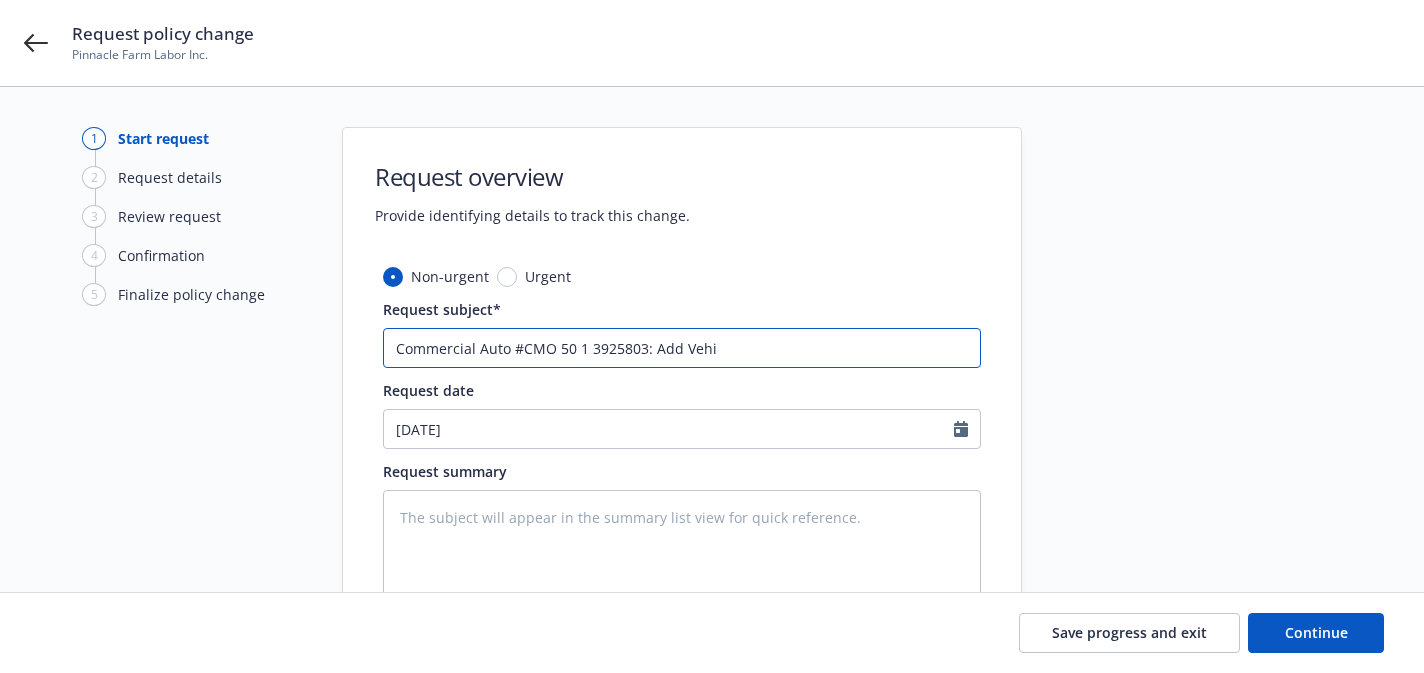 type on "Commercial Auto #CMO 50 1 3925803: Add Vehic" 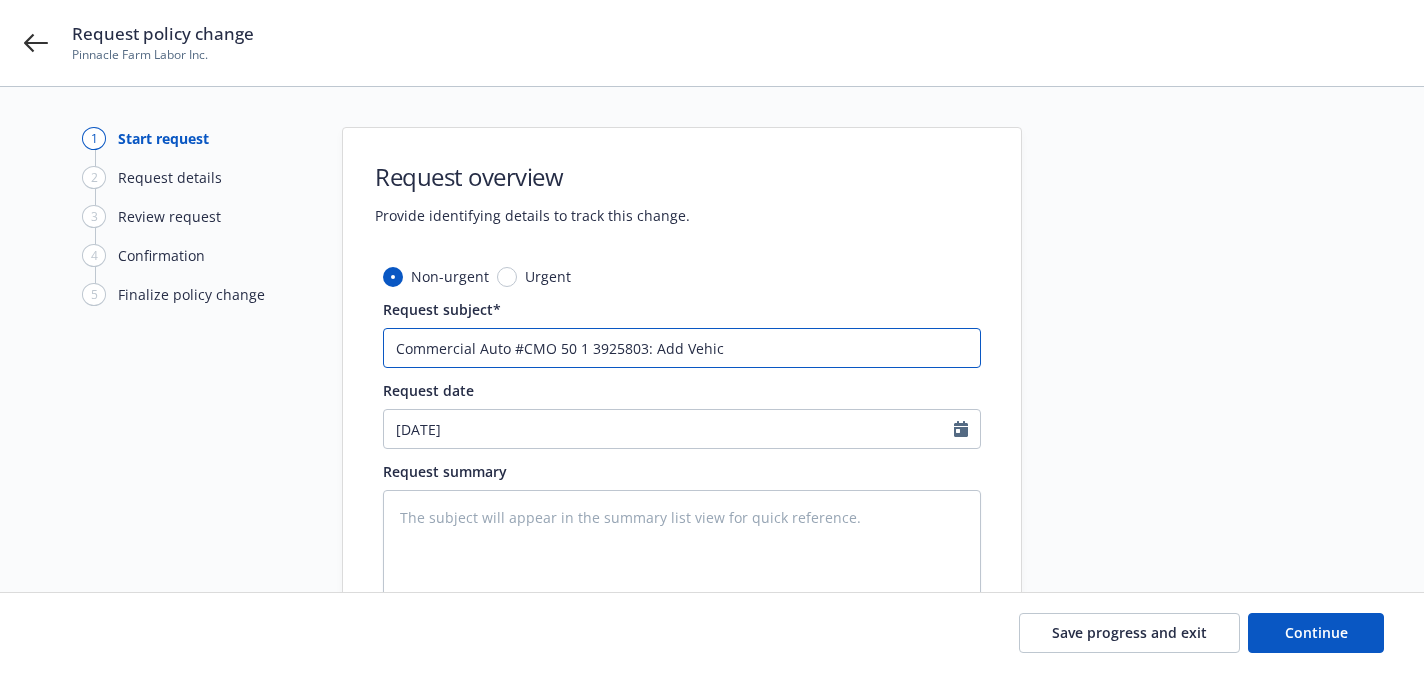 type on "x" 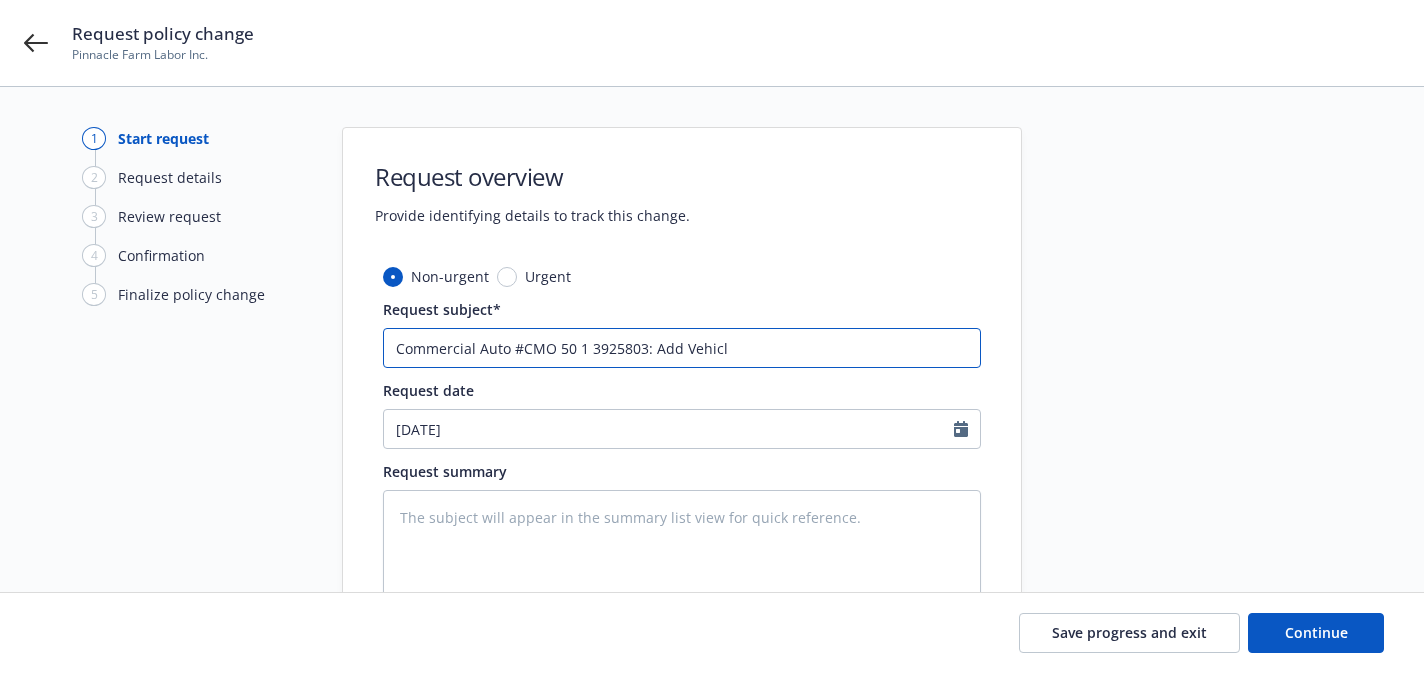 type on "x" 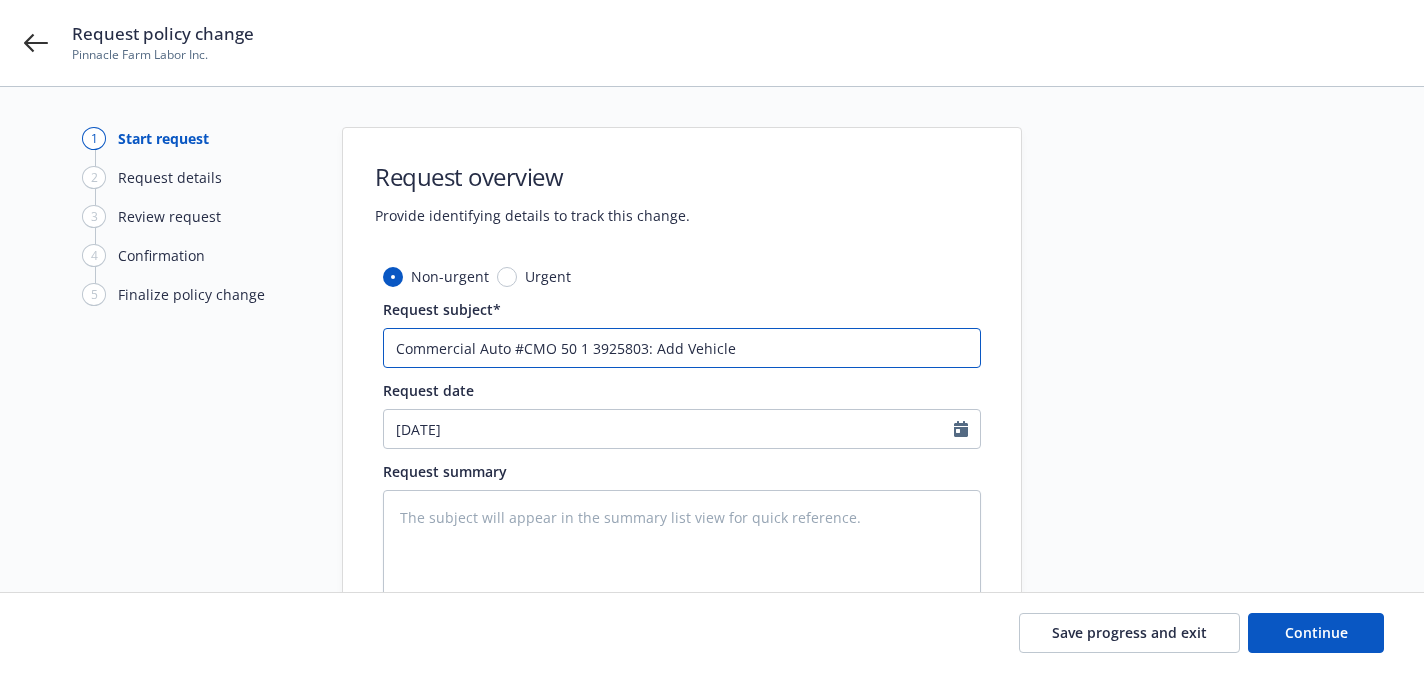 type on "x" 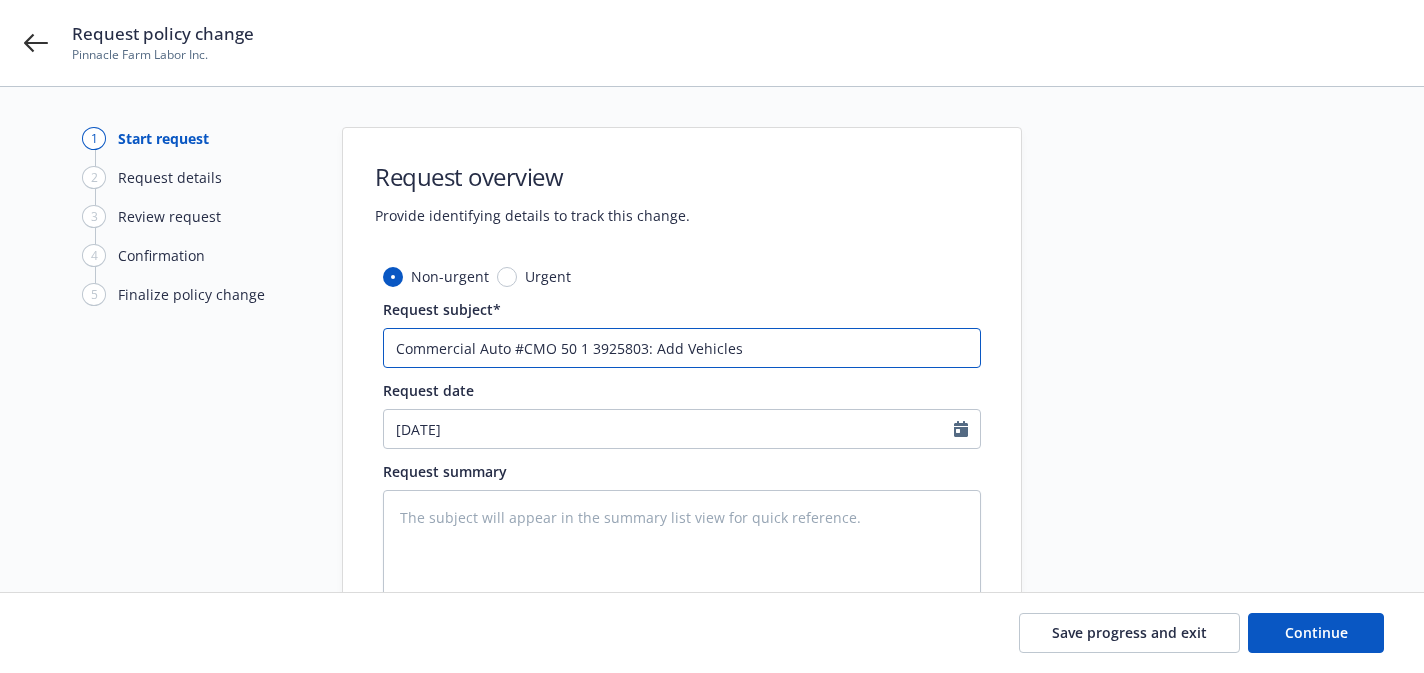 type on "Commercial Auto #CMO 50 1 3925803: Add Vehicles" 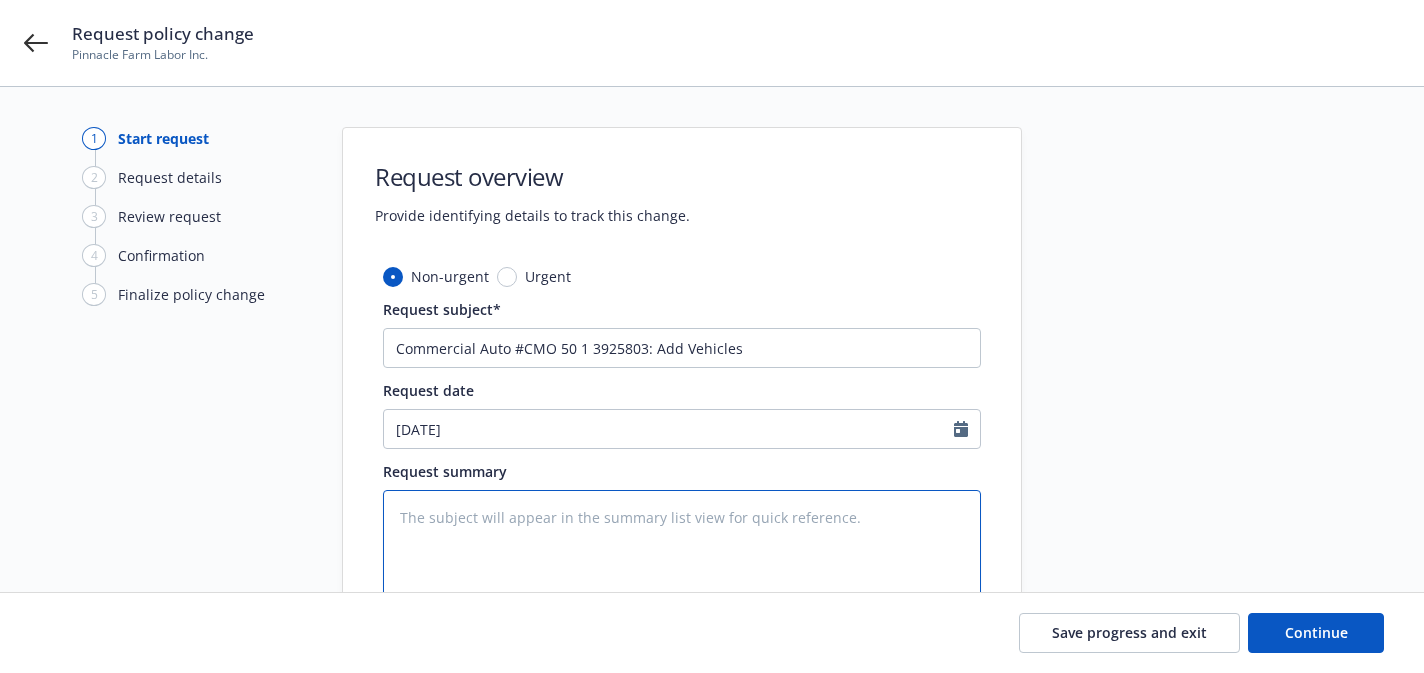 click at bounding box center (682, 549) 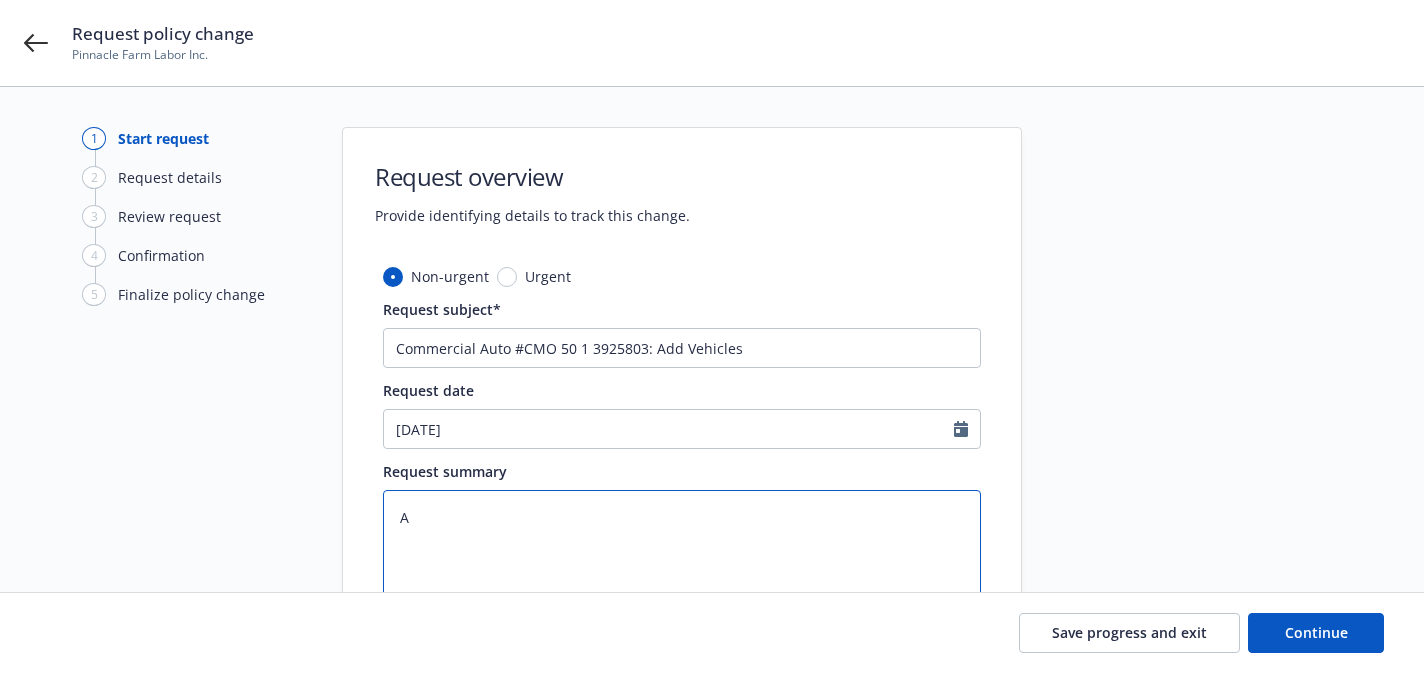 type on "x" 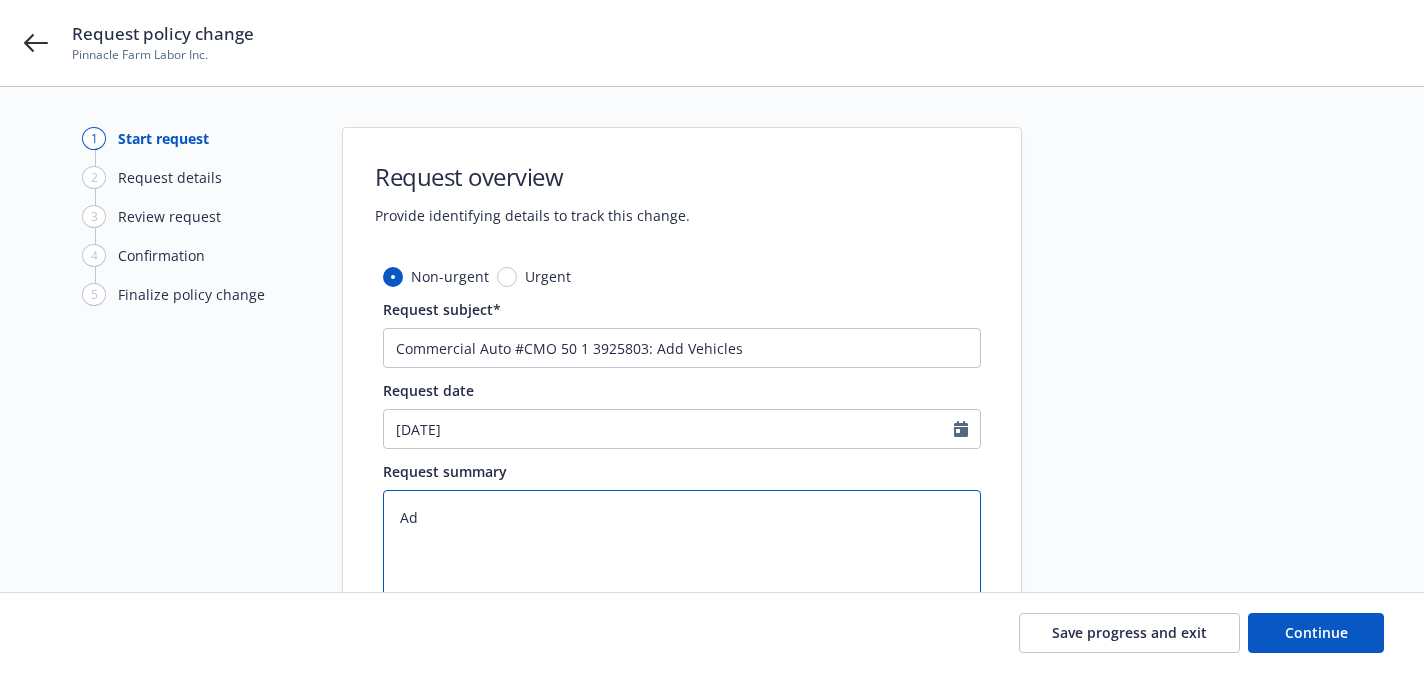 type on "x" 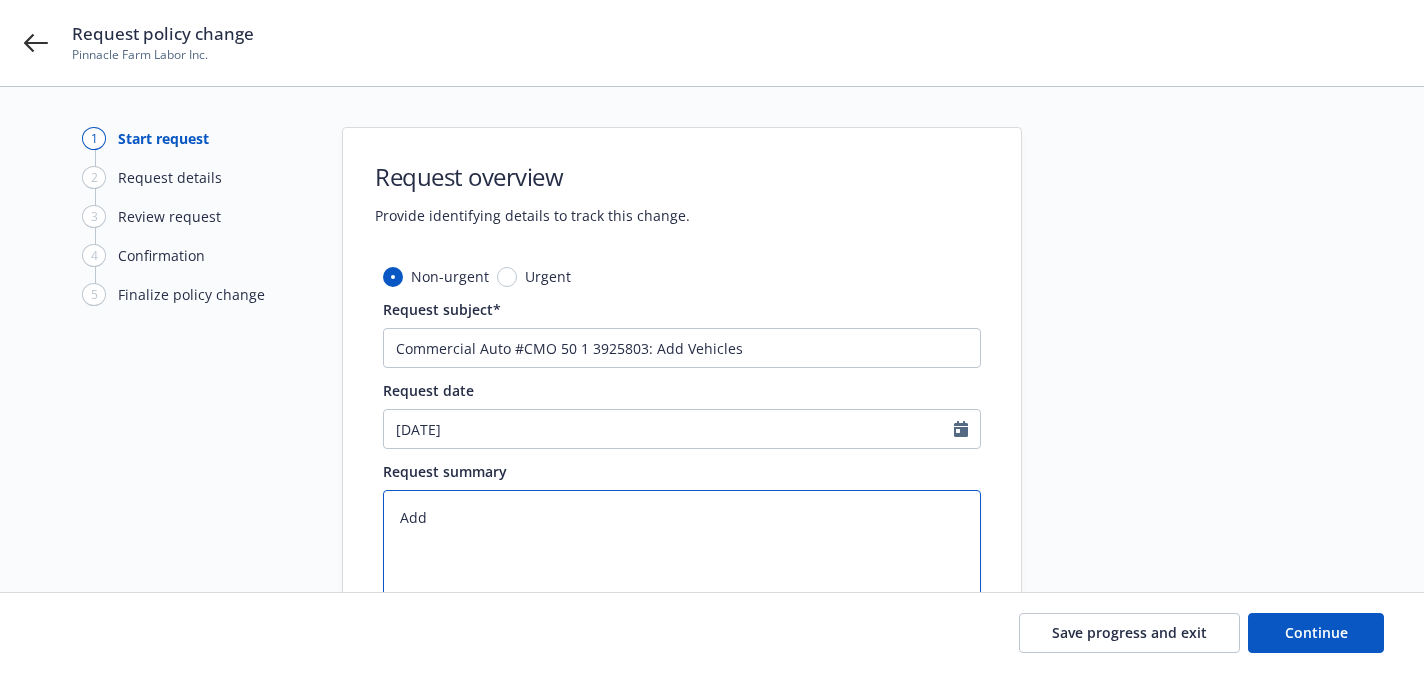 type on "x" 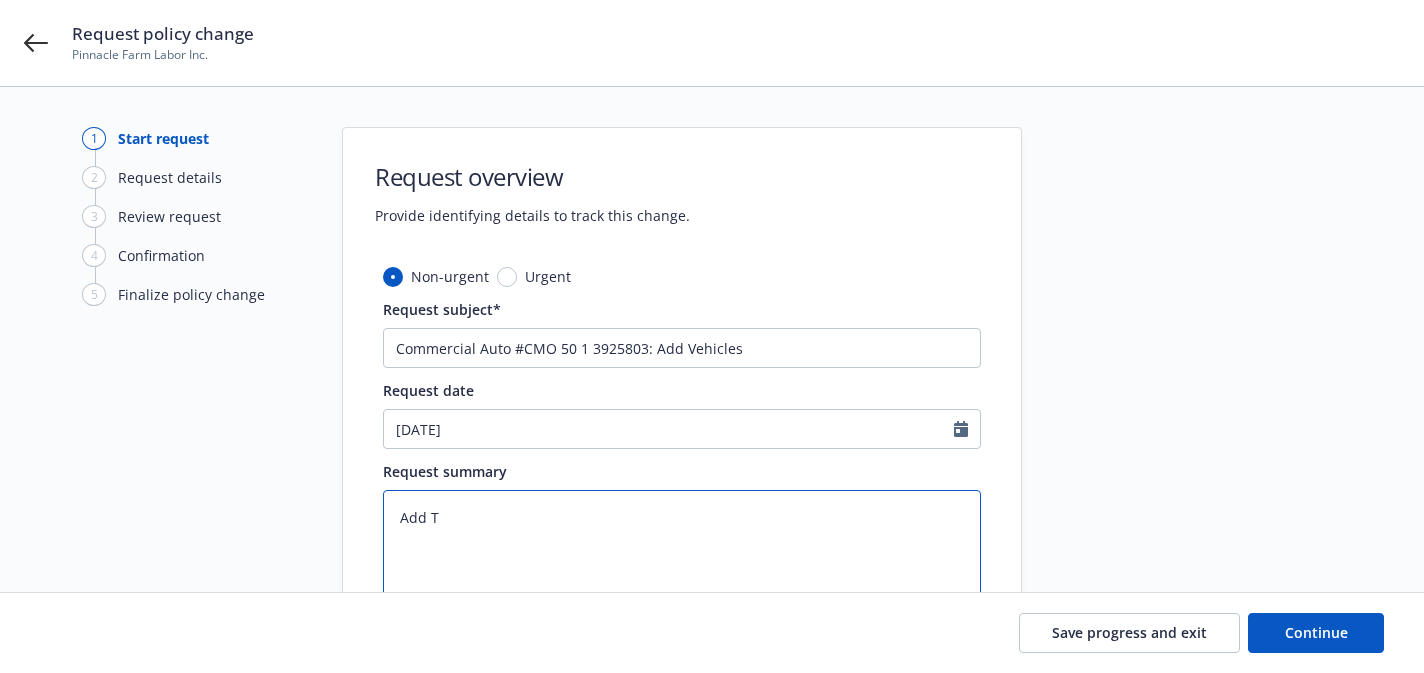 type on "x" 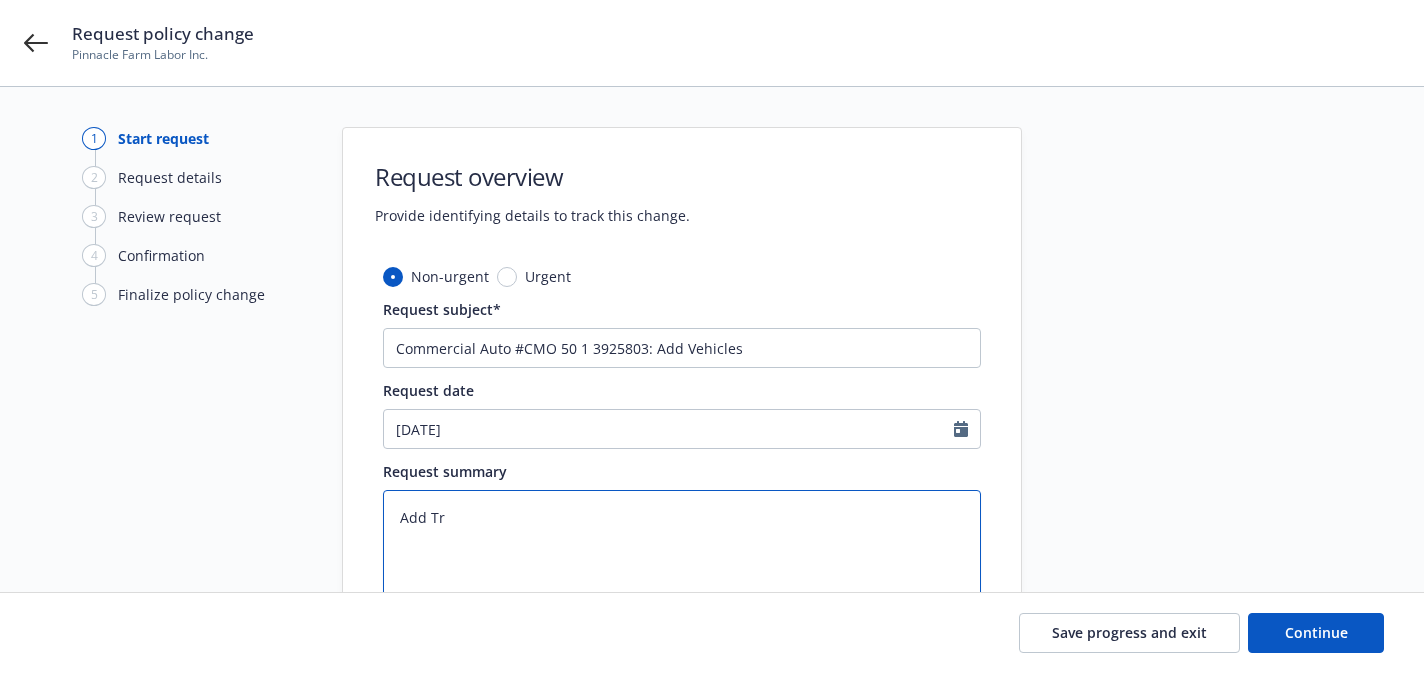 type on "x" 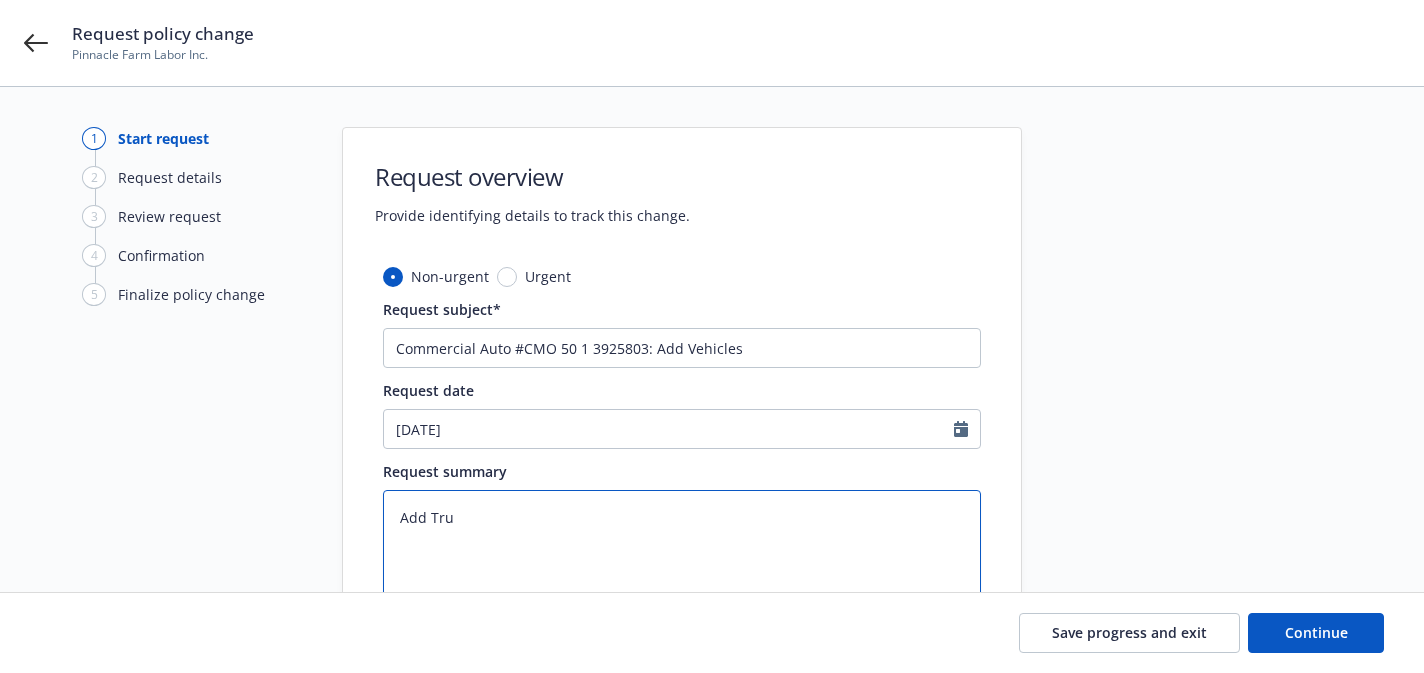 type on "x" 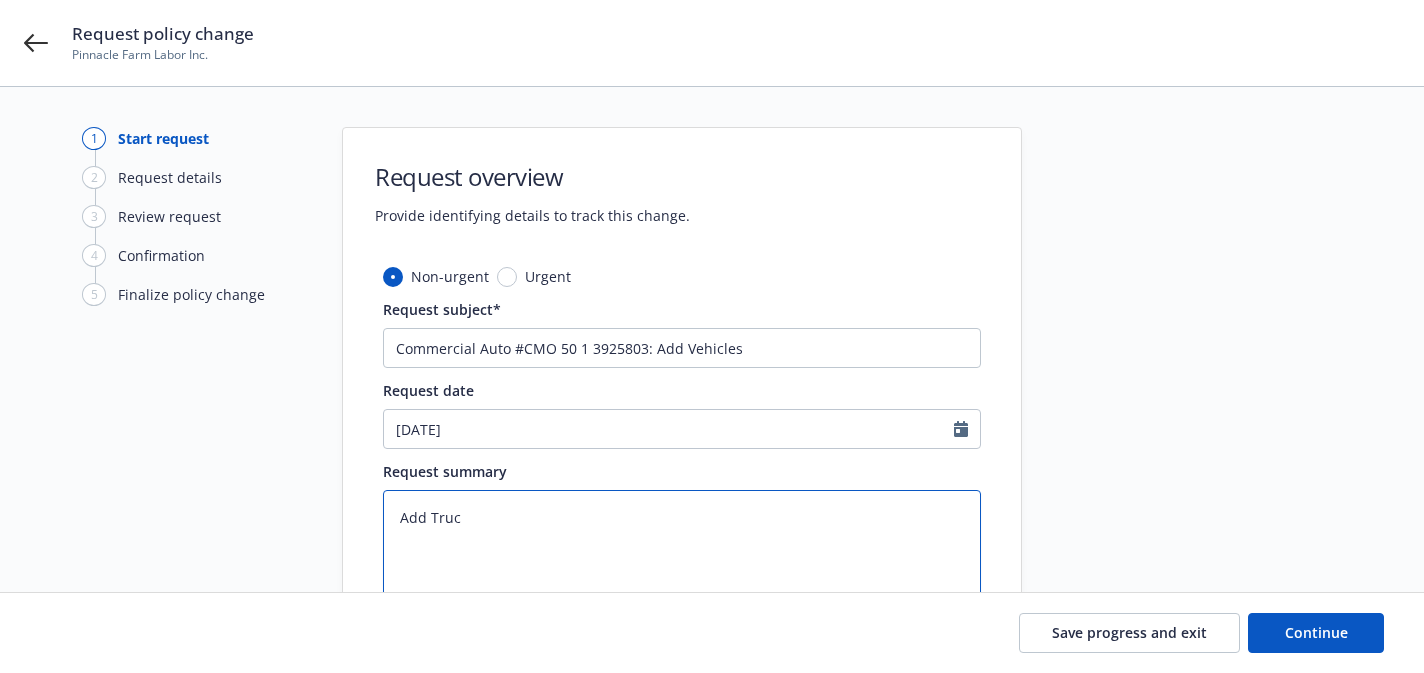 type on "x" 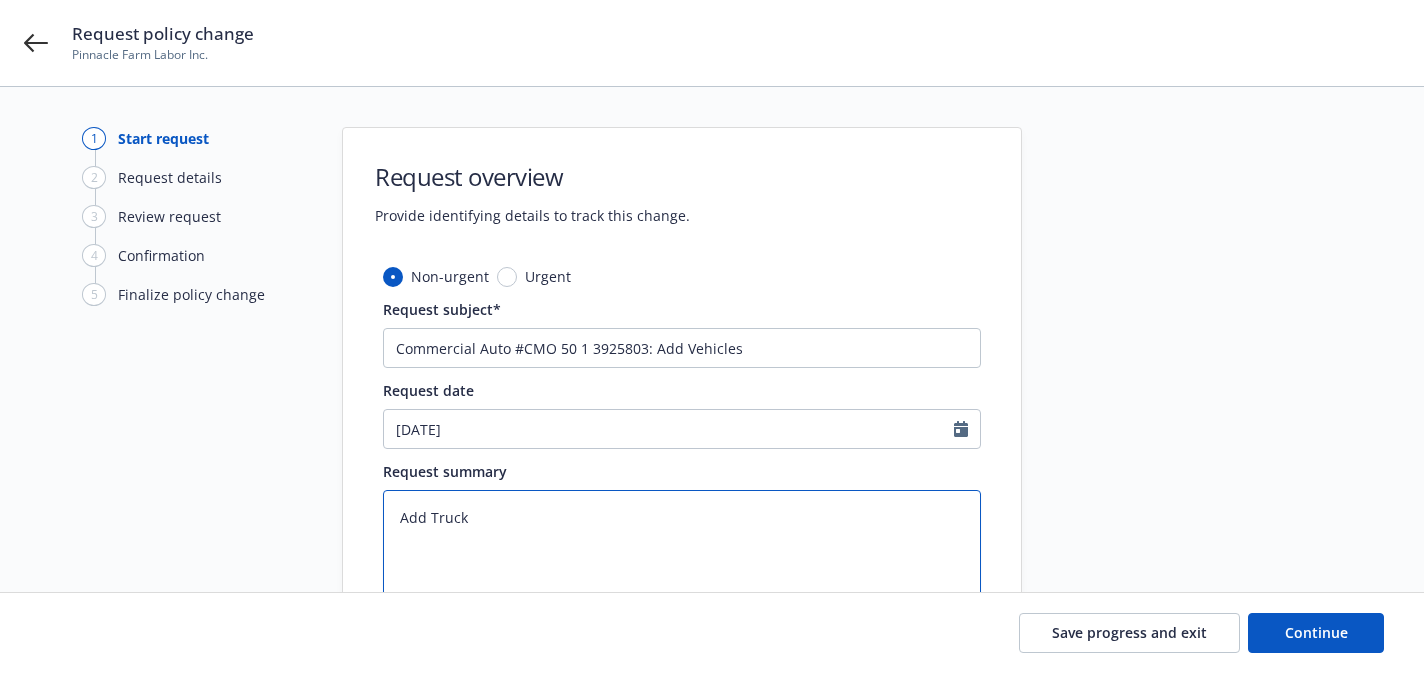 type on "x" 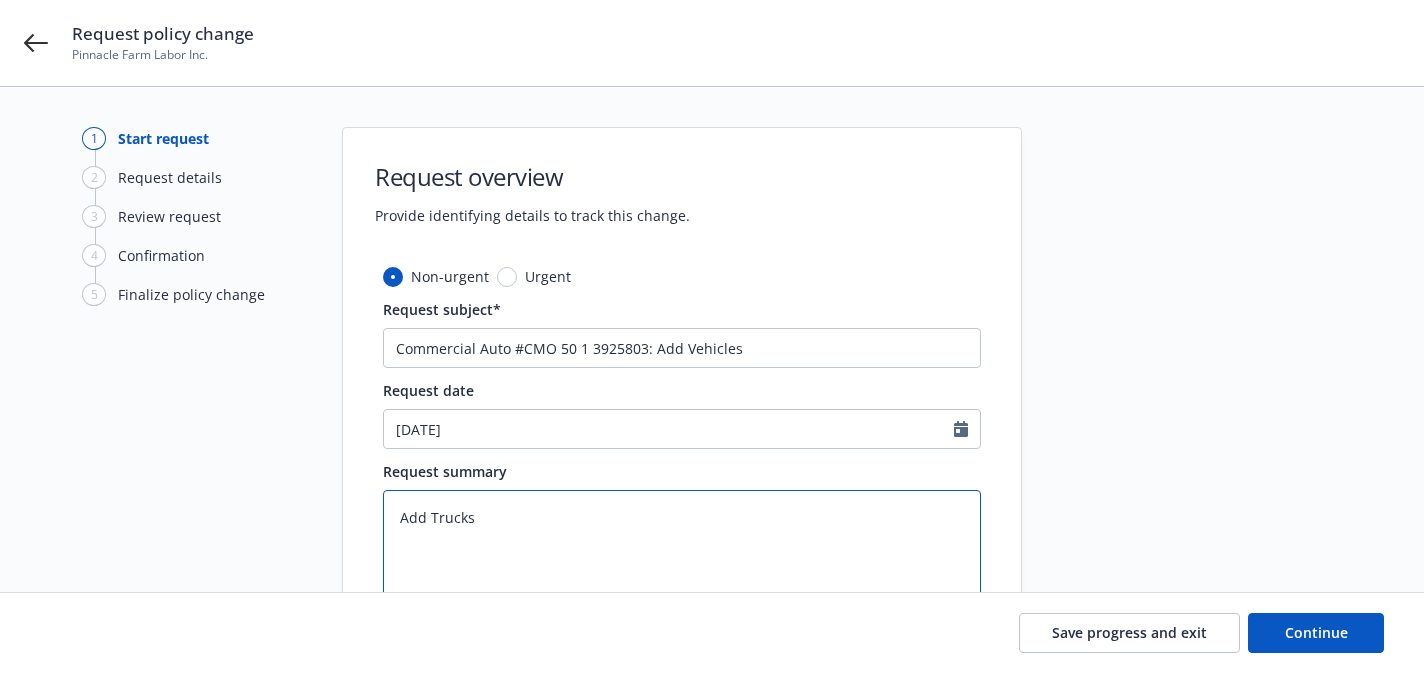 type on "x" 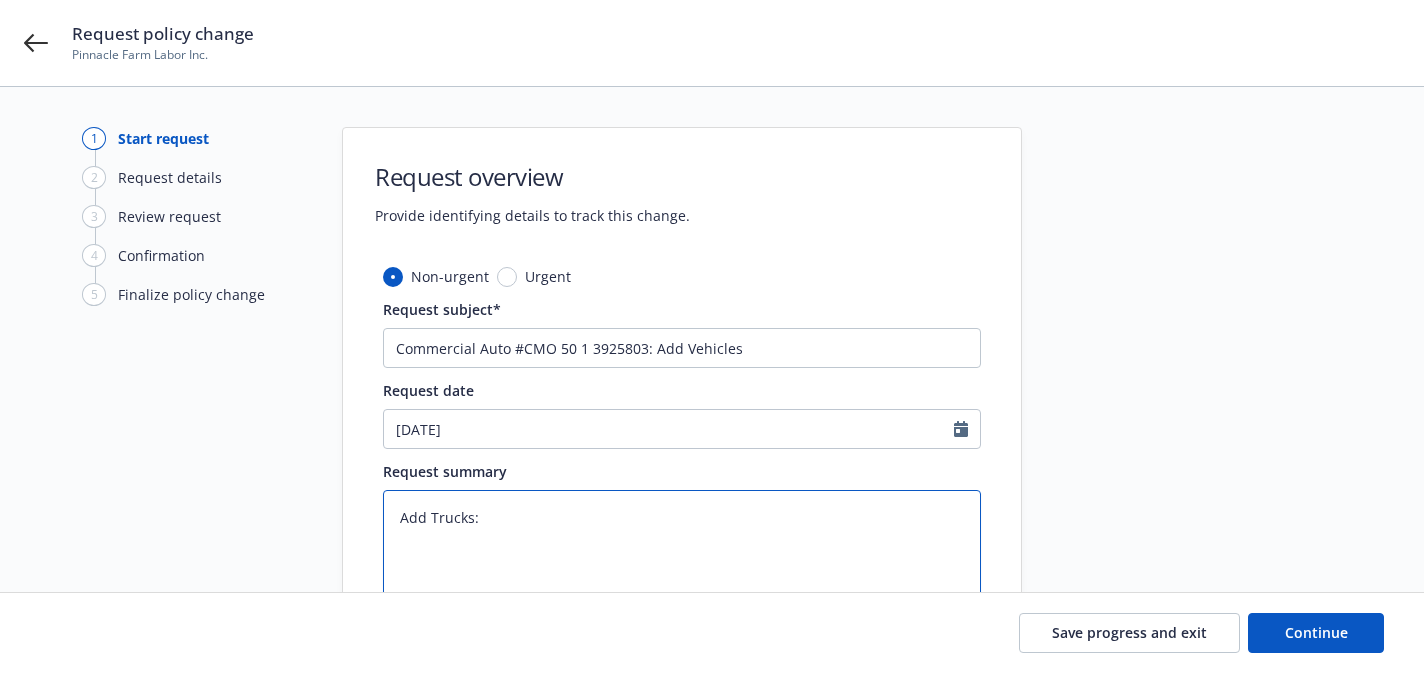 type on "x" 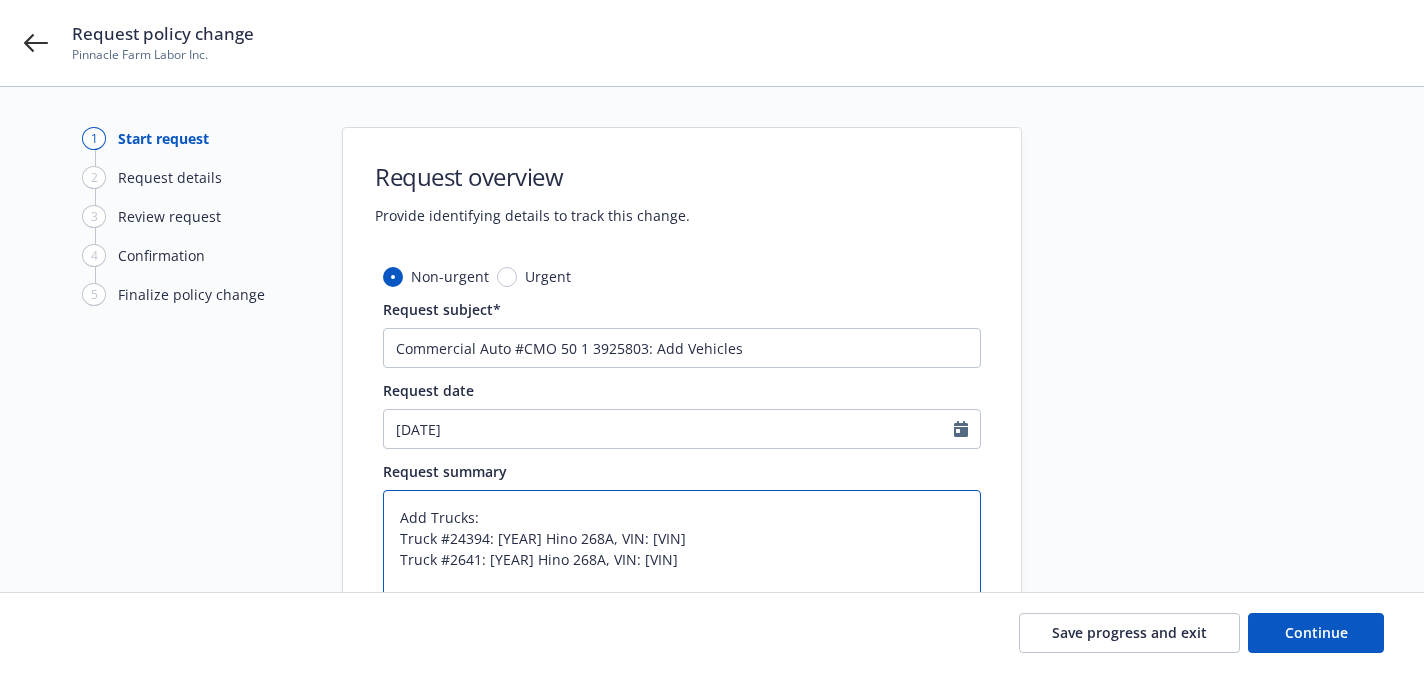 click on "Add Trucks:
Truck #24394: [YEAR] Hino 268A, VIN: [VIN]
Truck #2641: [YEAR] Hino 268A, VIN: [VIN]" at bounding box center (682, 549) 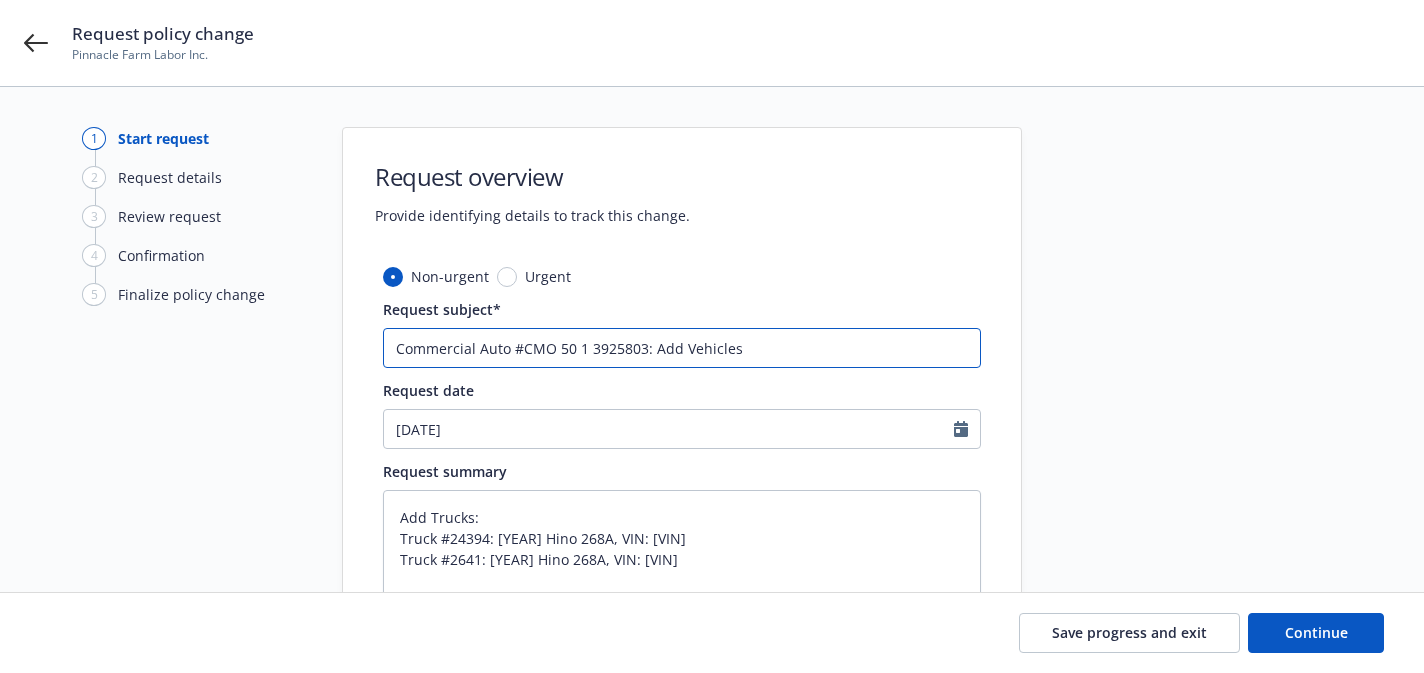 click on "Commercial Auto #CMO 50 1 3925803: Add Vehicles" at bounding box center (682, 348) 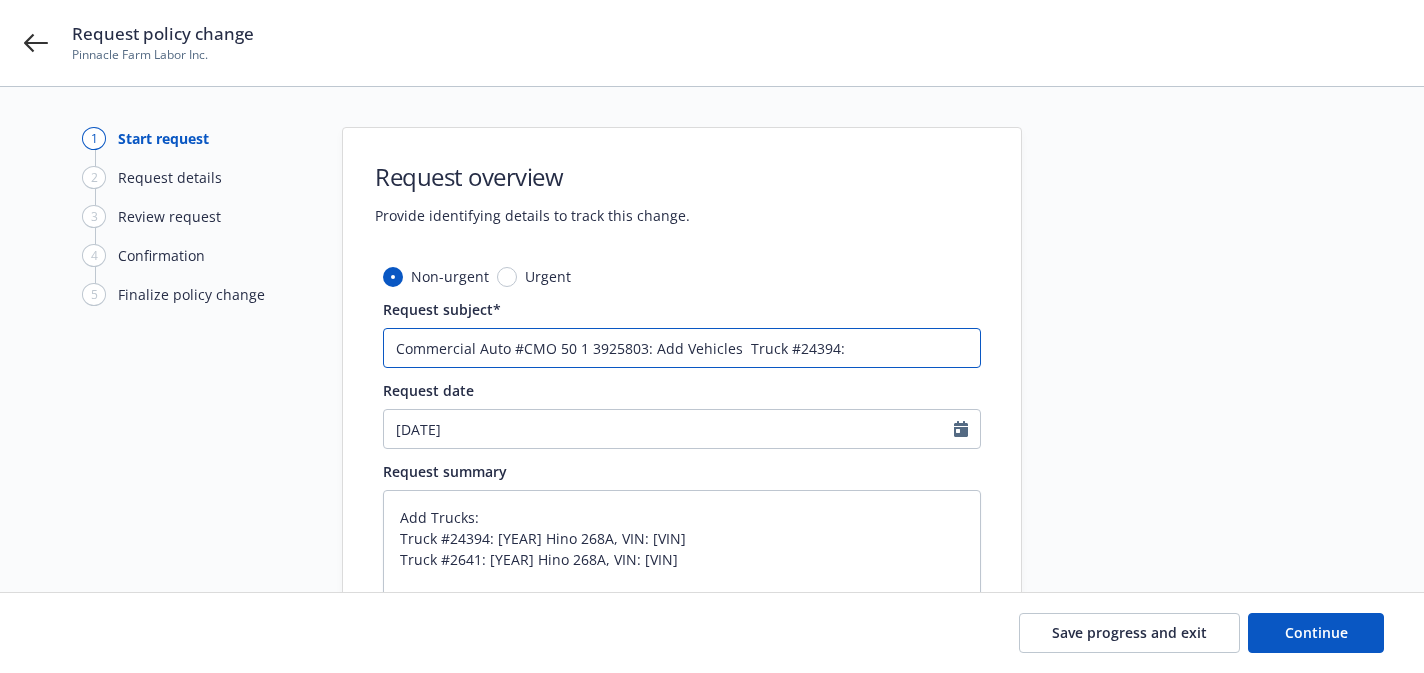 type on "x" 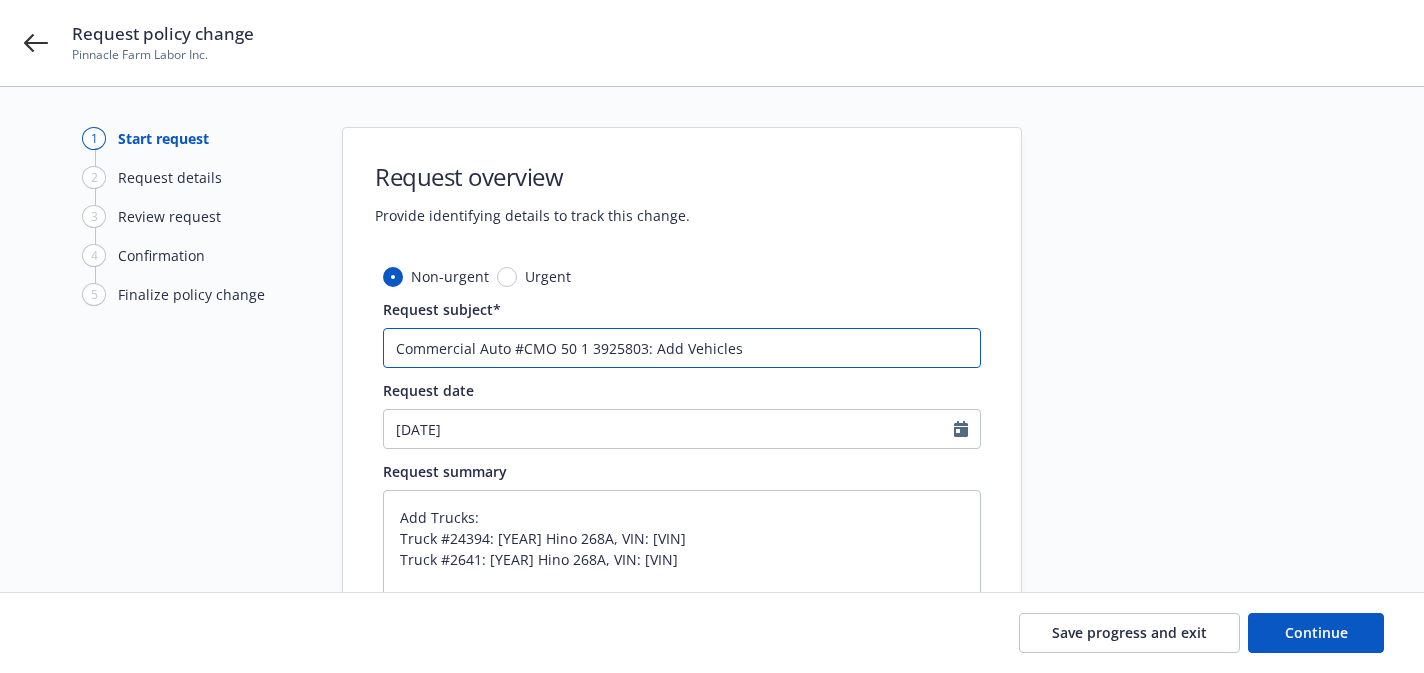 type on "Commercial Auto #CMO 50 1 3925803: Add Vehicles" 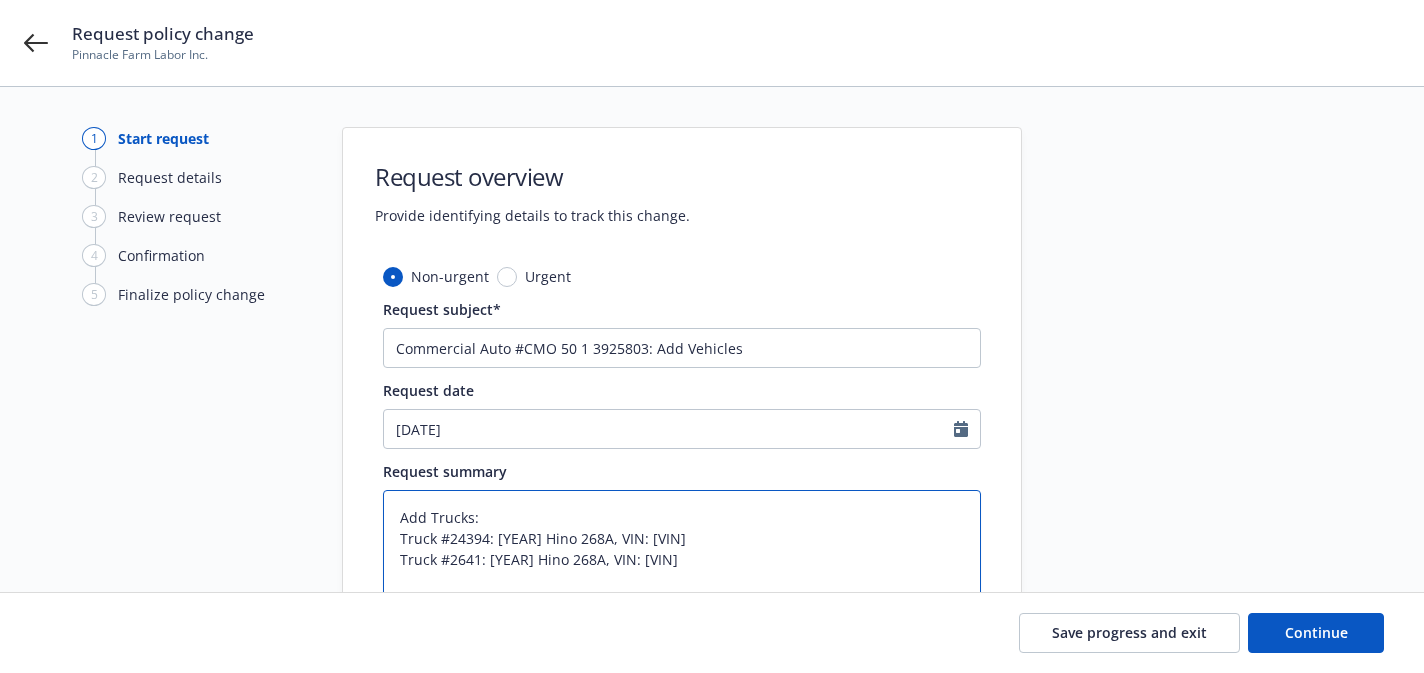 drag, startPoint x: 497, startPoint y: 531, endPoint x: 778, endPoint y: 530, distance: 281.00177 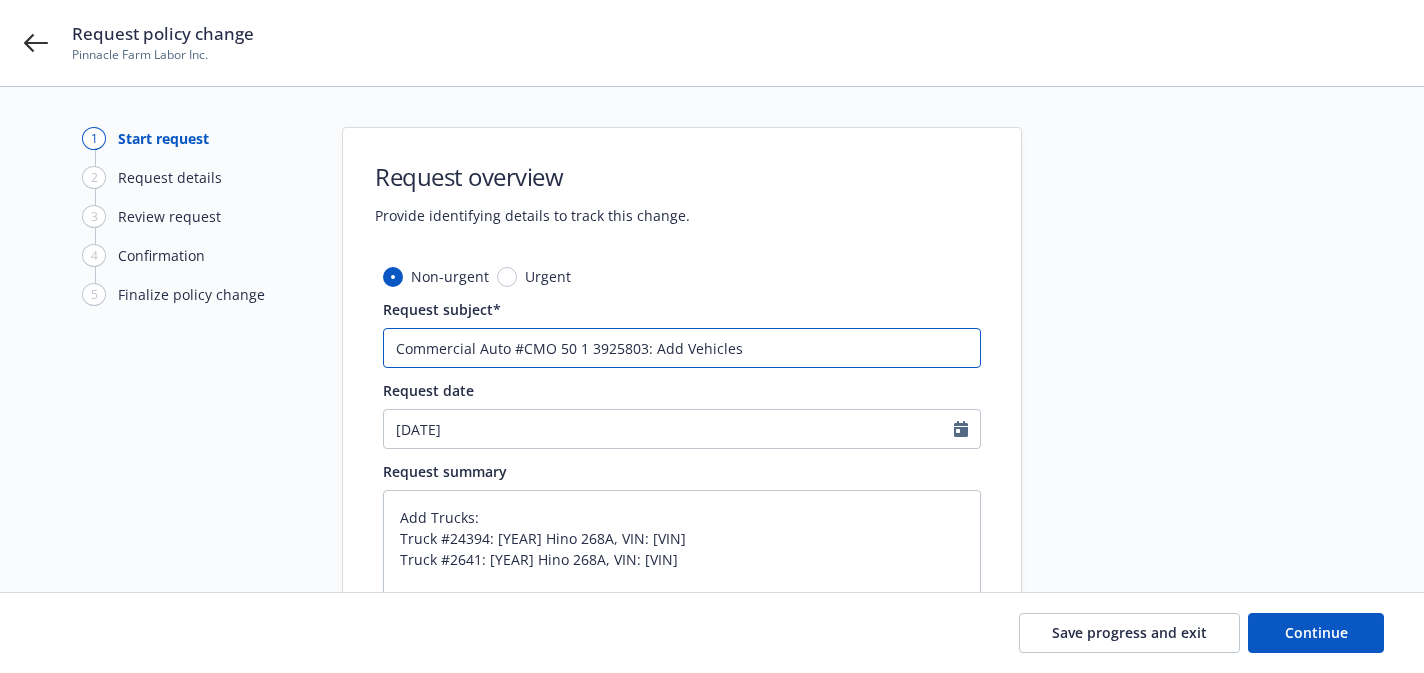 click on "Commercial Auto #CMO 50 1 3925803: Add Vehicles" at bounding box center [682, 348] 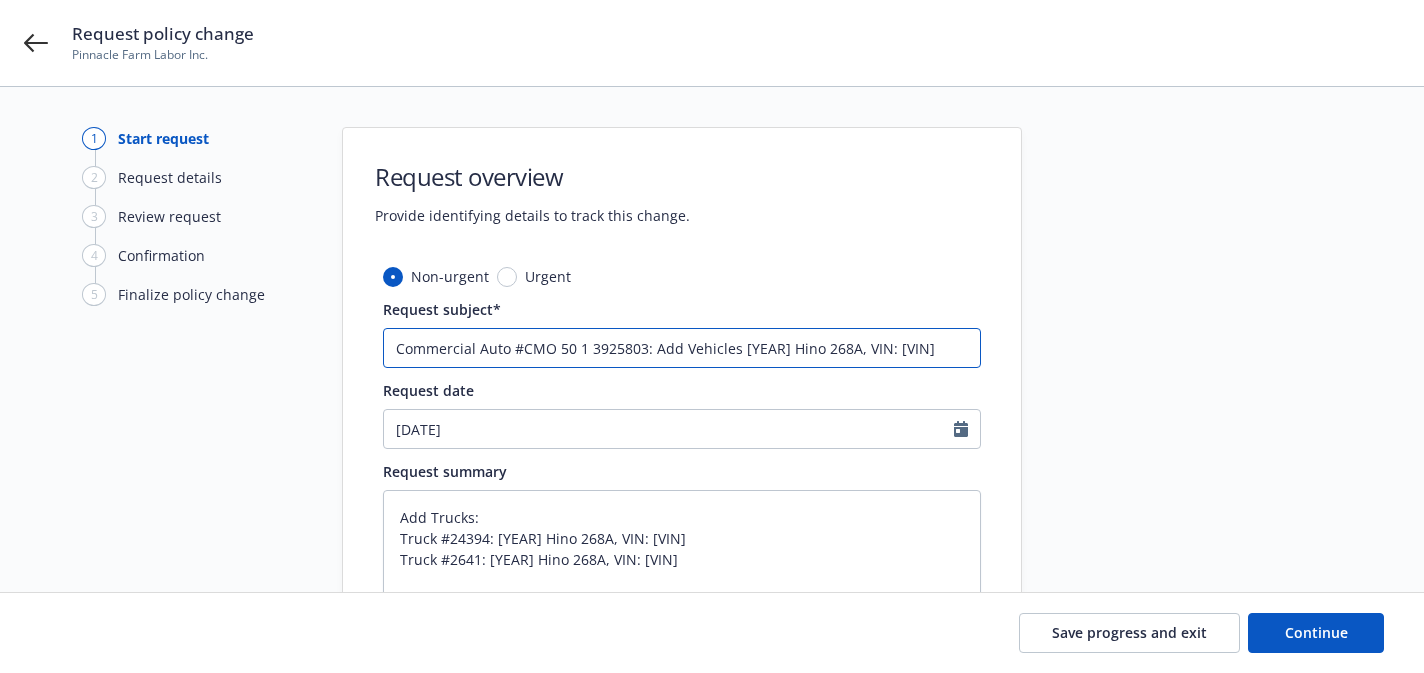 scroll, scrollTop: 0, scrollLeft: 44, axis: horizontal 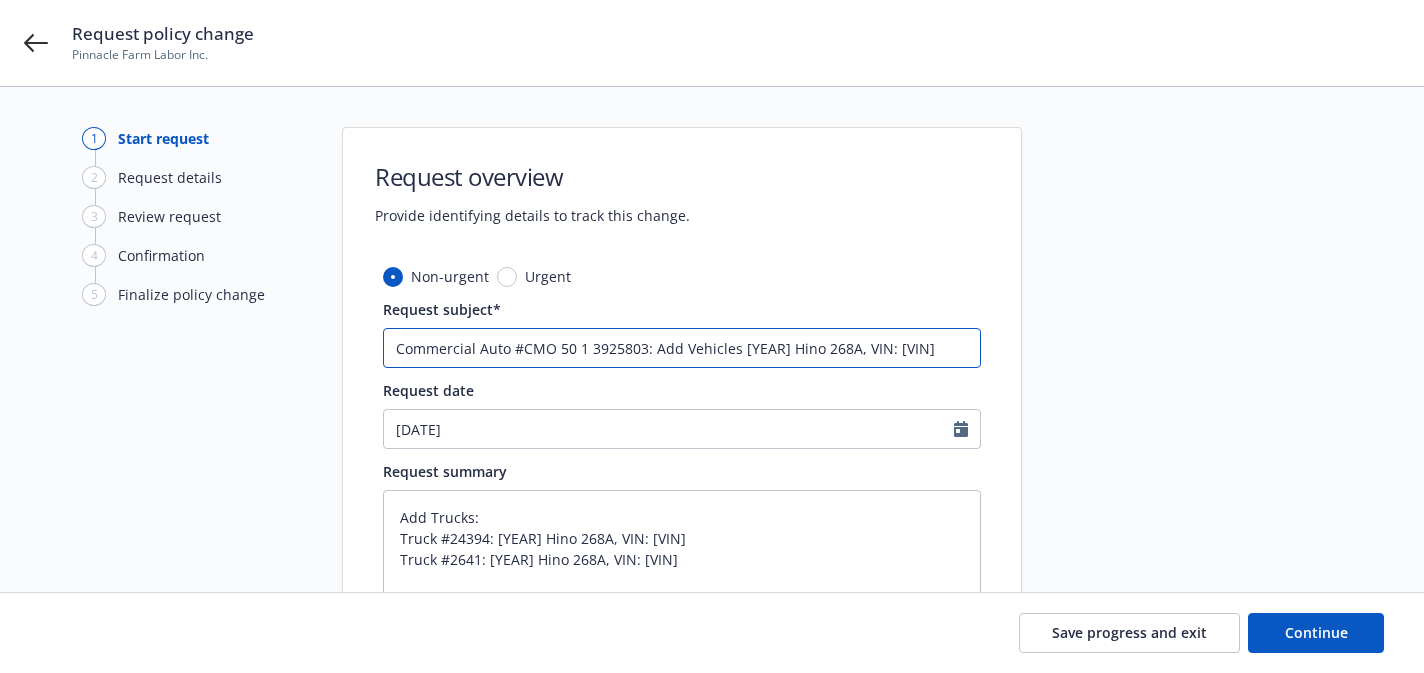 drag, startPoint x: 803, startPoint y: 346, endPoint x: 936, endPoint y: 339, distance: 133.18408 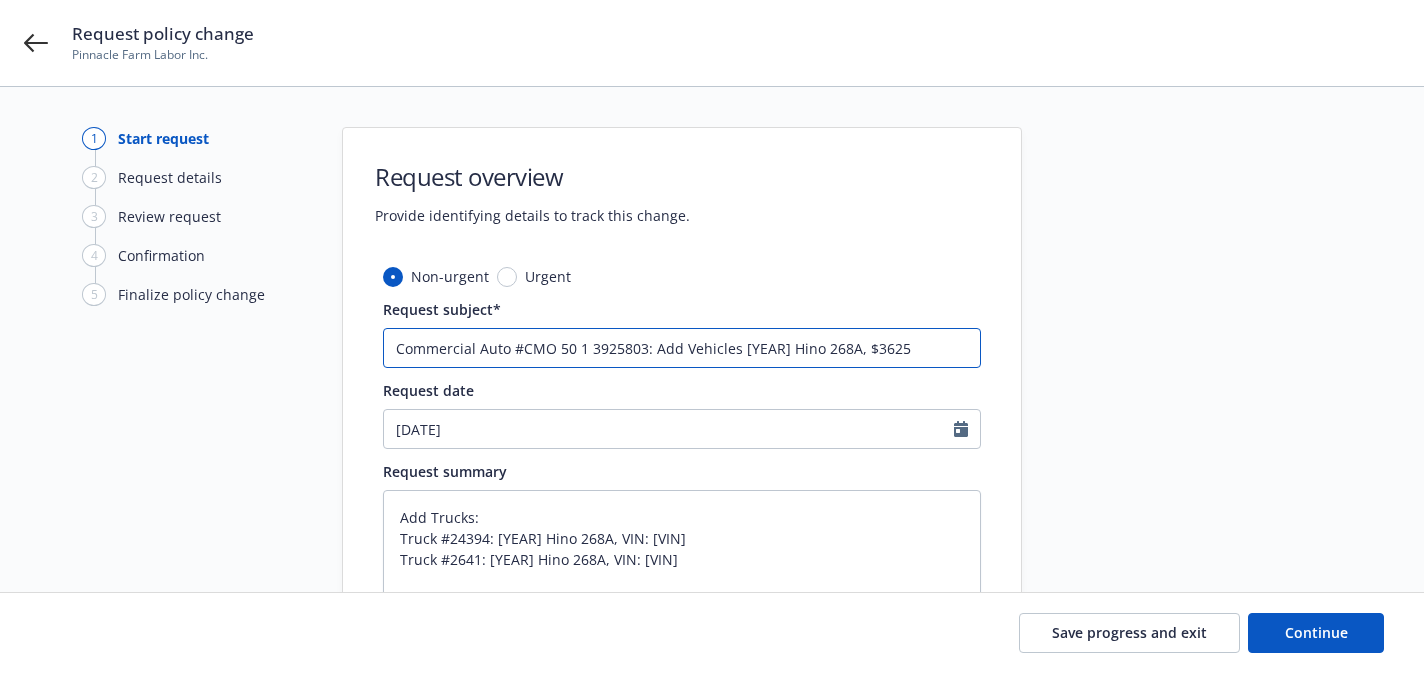 scroll, scrollTop: 0, scrollLeft: 0, axis: both 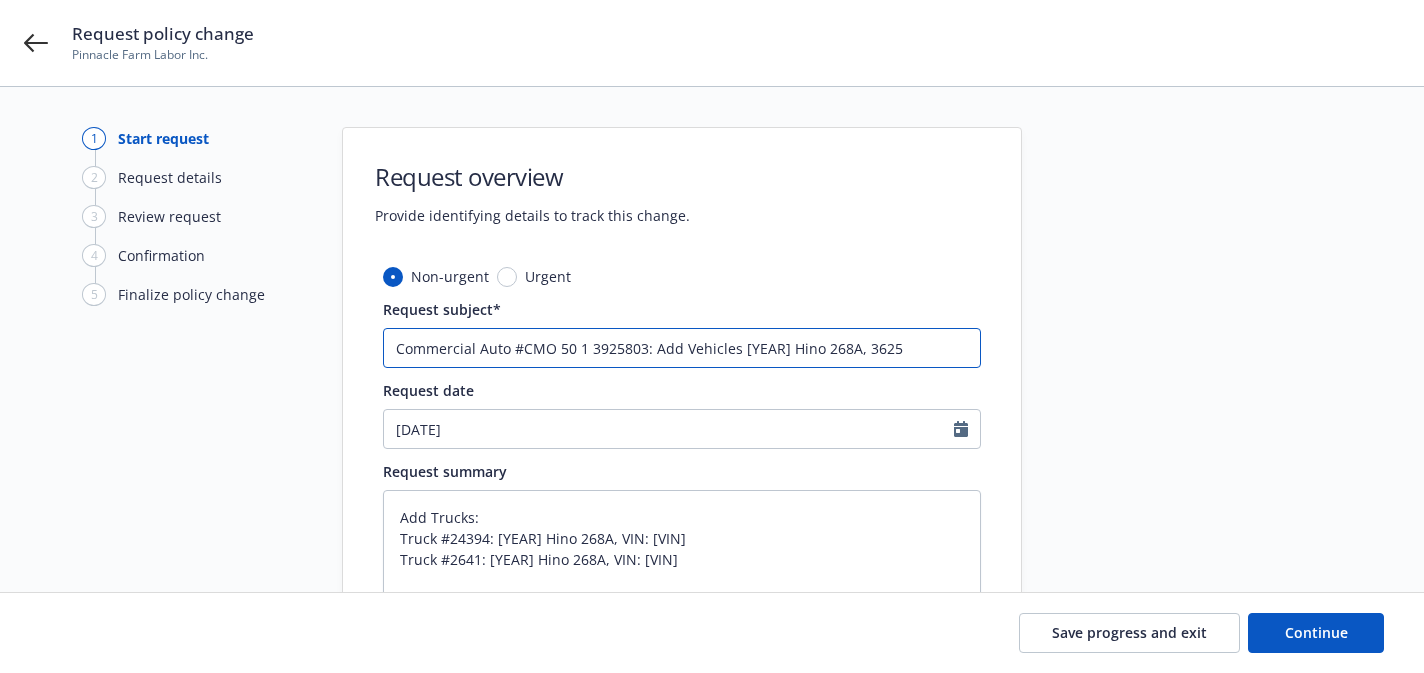 type on "x" 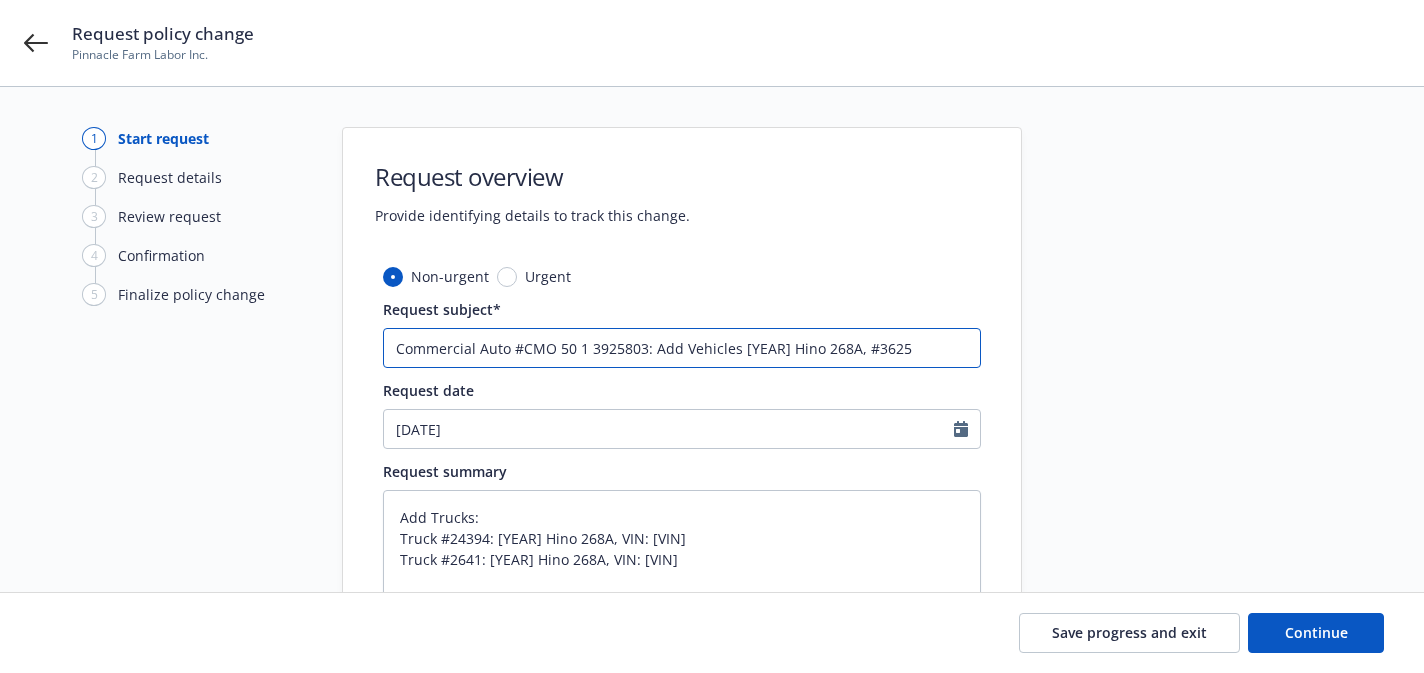 type on "x" 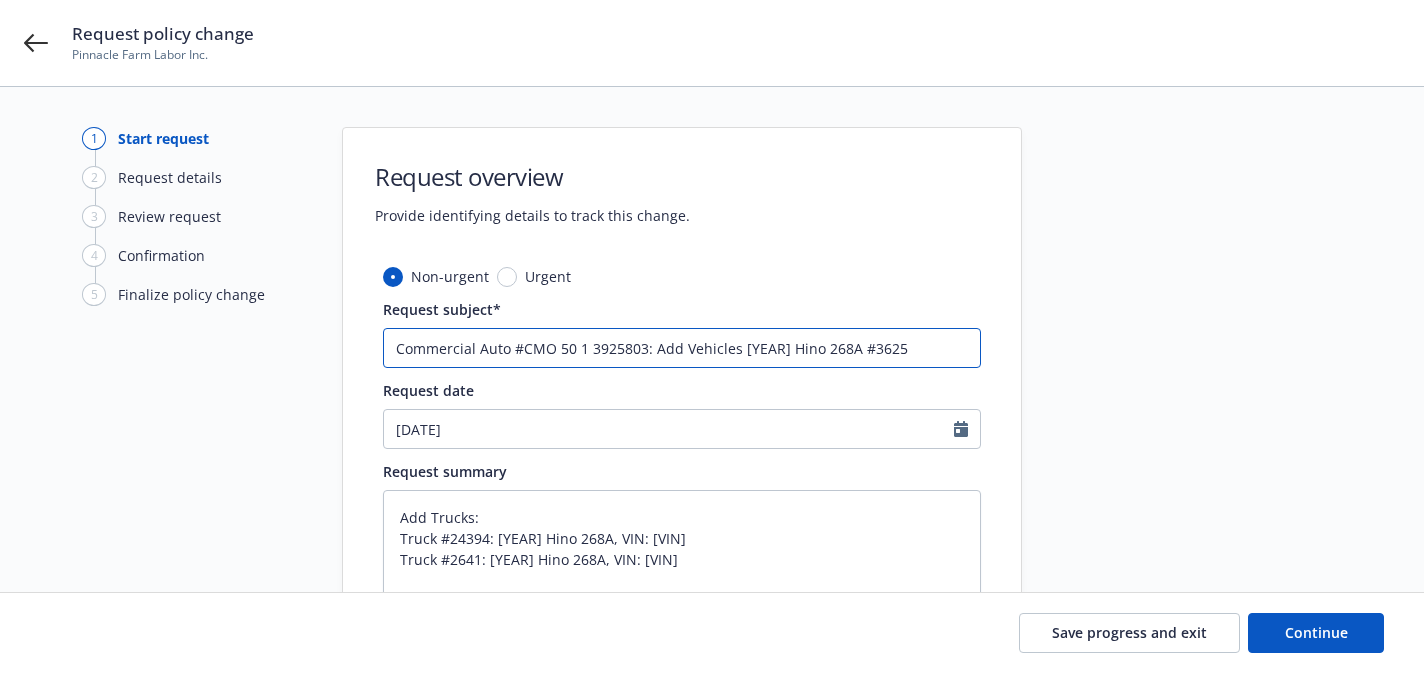 click on "Commercial Auto #CMO 50 1 3925803: Add Vehicles [YEAR] Hino 268A #3625" at bounding box center [682, 348] 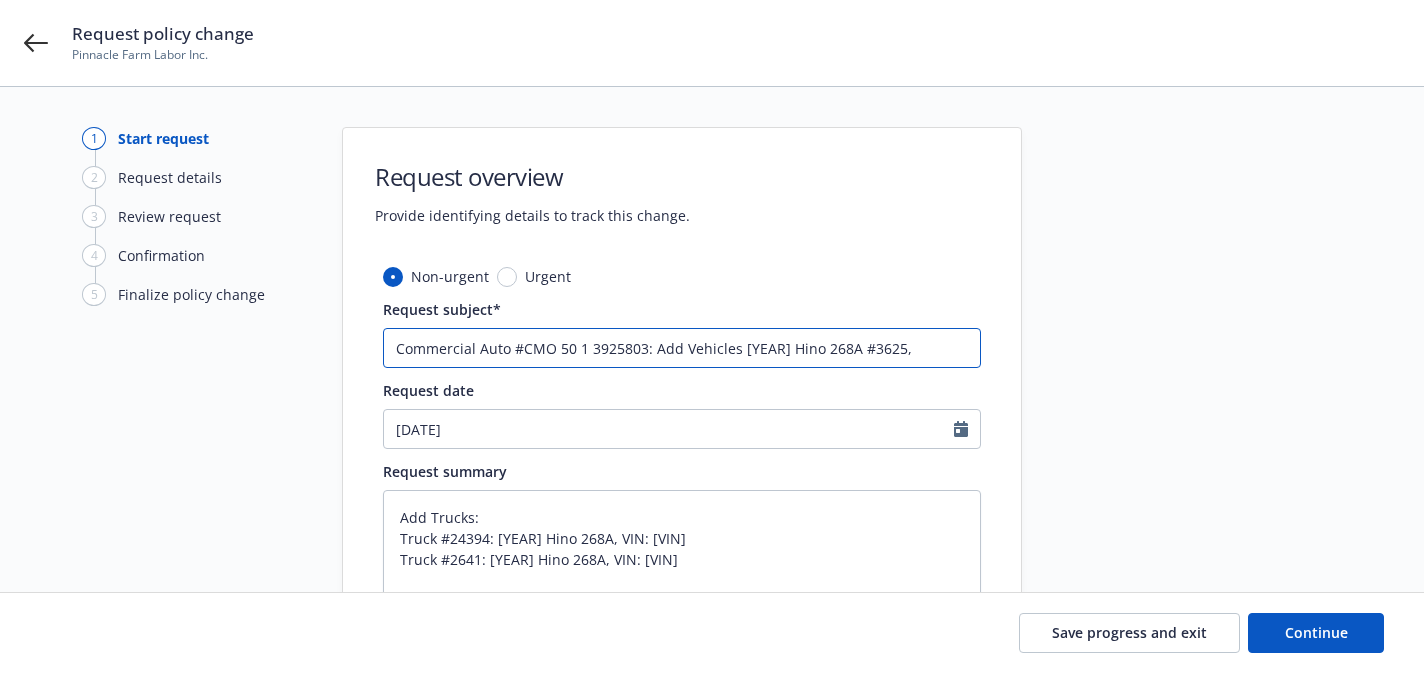 type on "x" 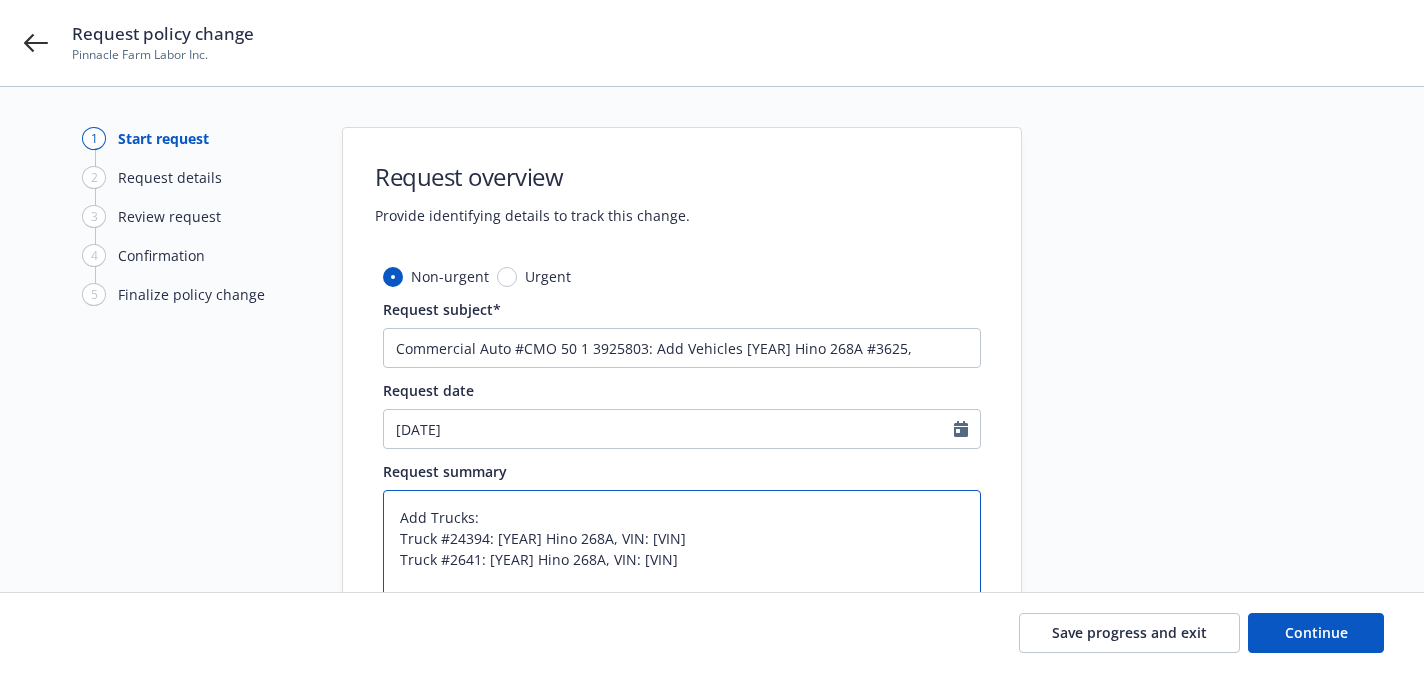 drag, startPoint x: 489, startPoint y: 565, endPoint x: 773, endPoint y: 548, distance: 284.50836 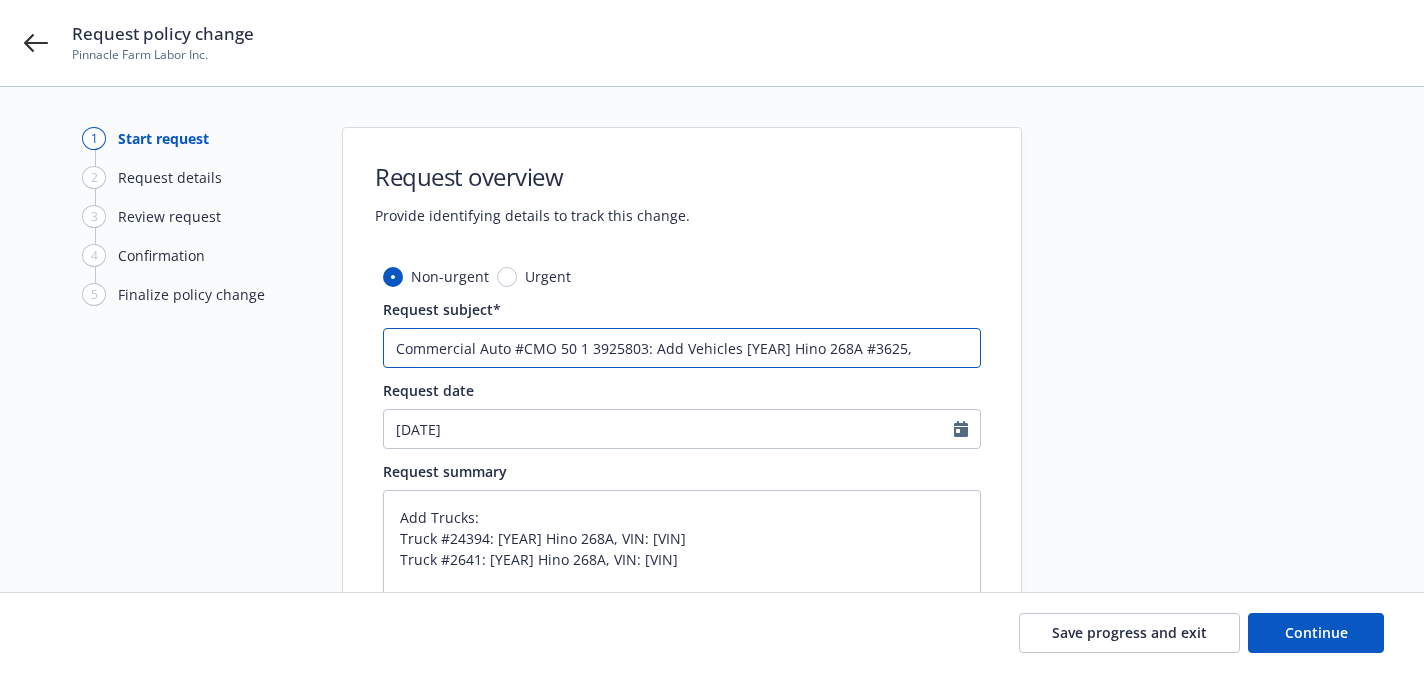 click on "Commercial Auto #CMO 50 1 3925803: Add Vehicles [YEAR] Hino 268A #3625," at bounding box center [682, 348] 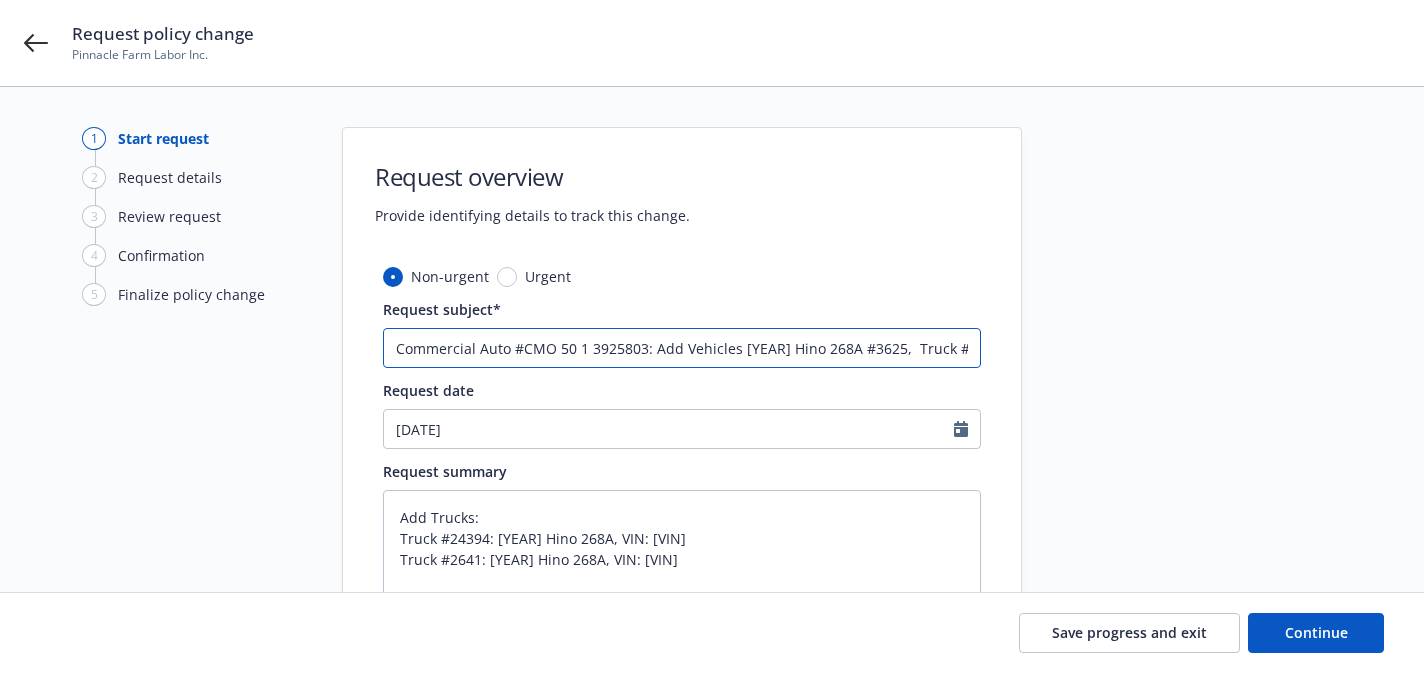 scroll, scrollTop: 0, scrollLeft: 17, axis: horizontal 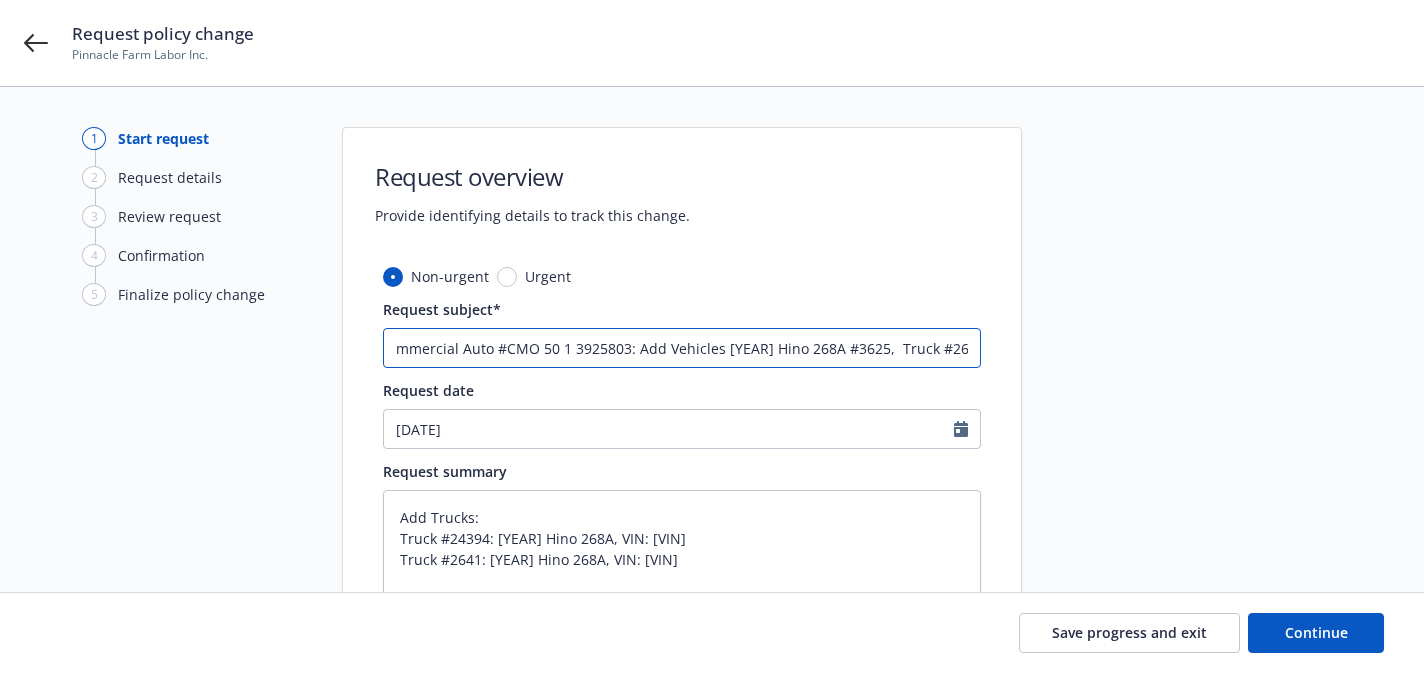 drag, startPoint x: 878, startPoint y: 345, endPoint x: 983, endPoint y: 349, distance: 105.076164 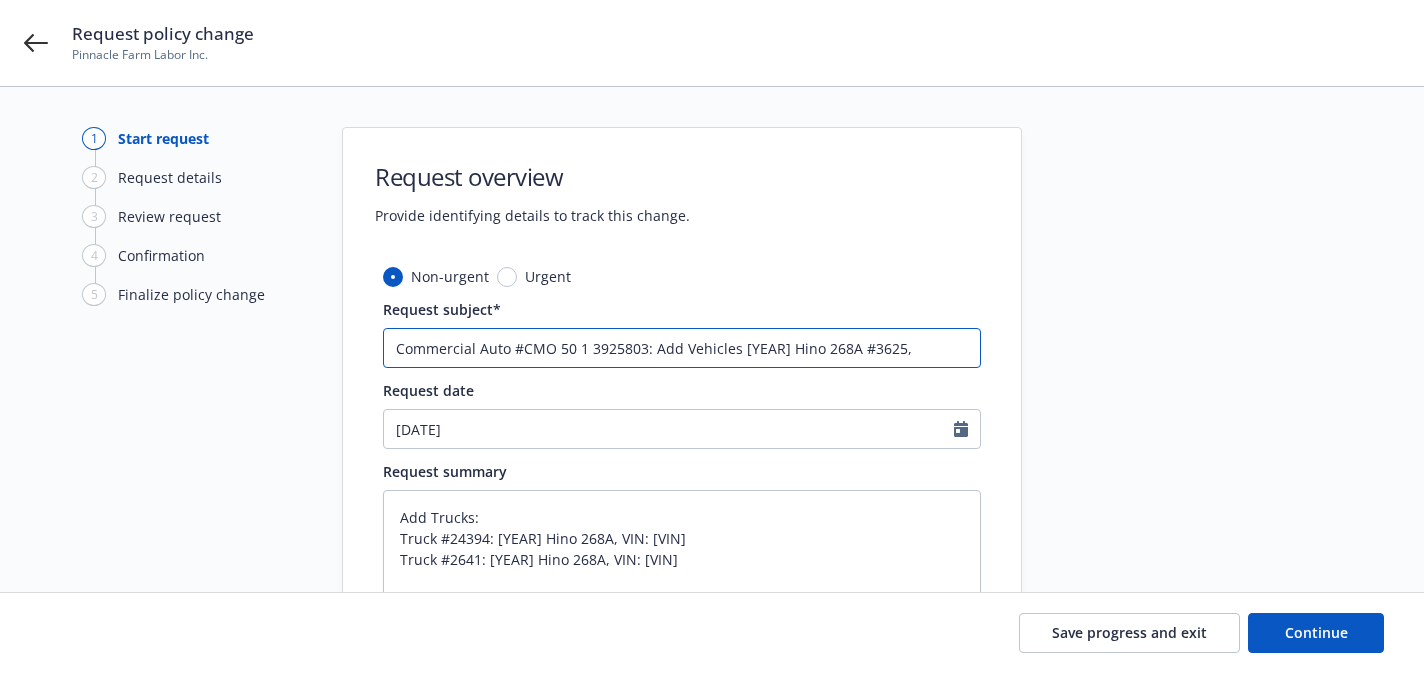 scroll, scrollTop: 0, scrollLeft: 0, axis: both 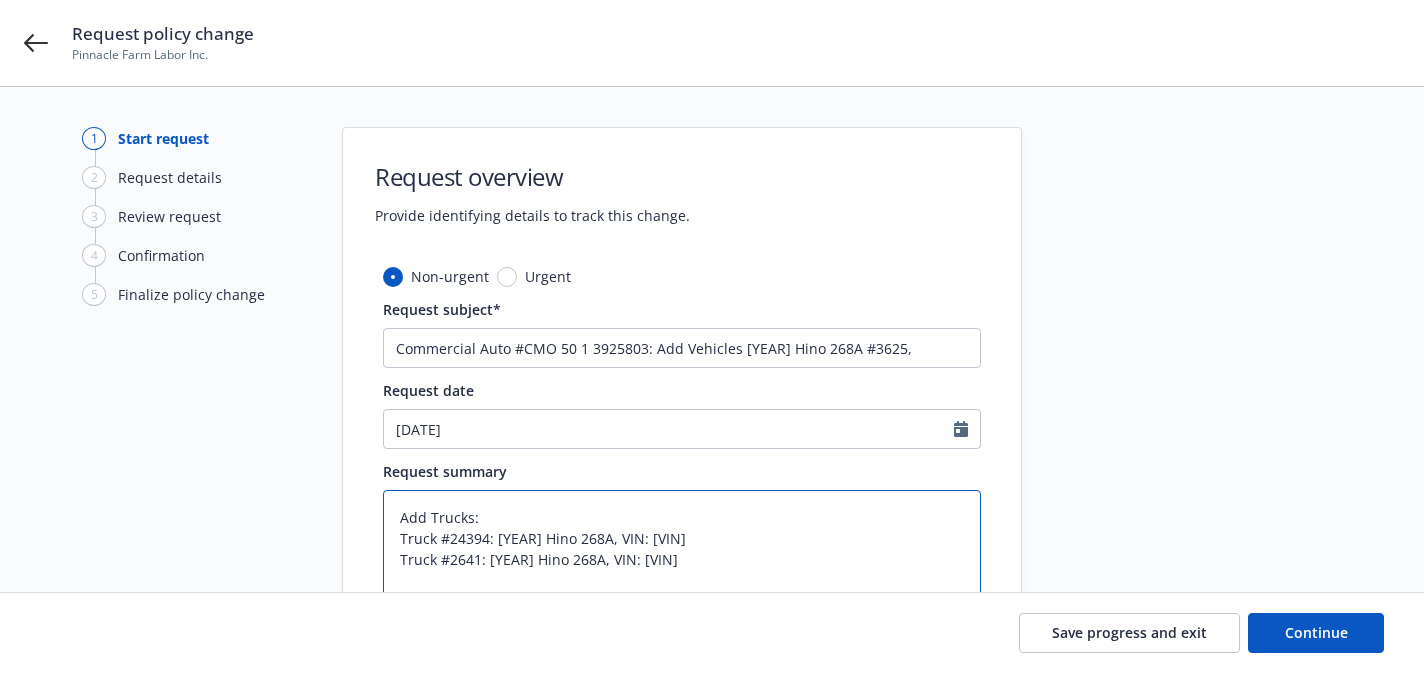 drag, startPoint x: 767, startPoint y: 567, endPoint x: 490, endPoint y: 562, distance: 277.04514 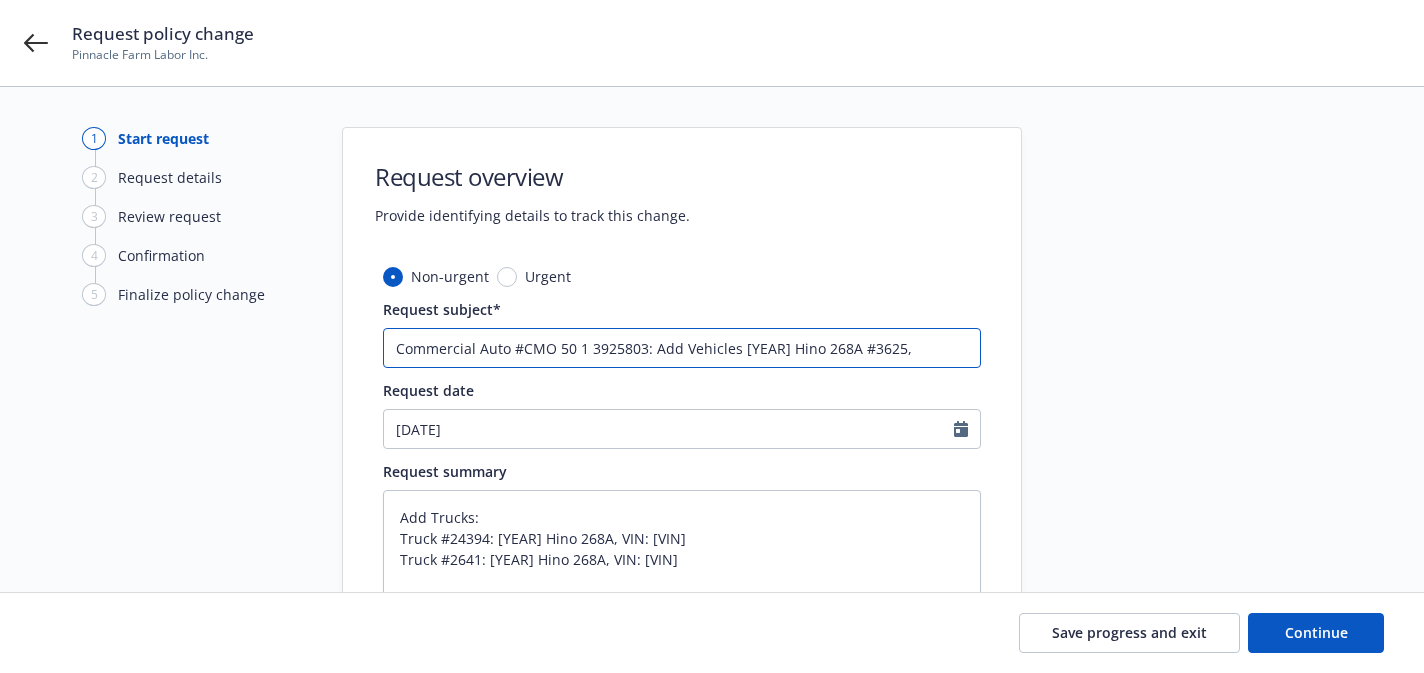 click on "Commercial Auto #CMO 50 1 3925803: Add Vehicles [YEAR] Hino 268A #3625," at bounding box center [682, 348] 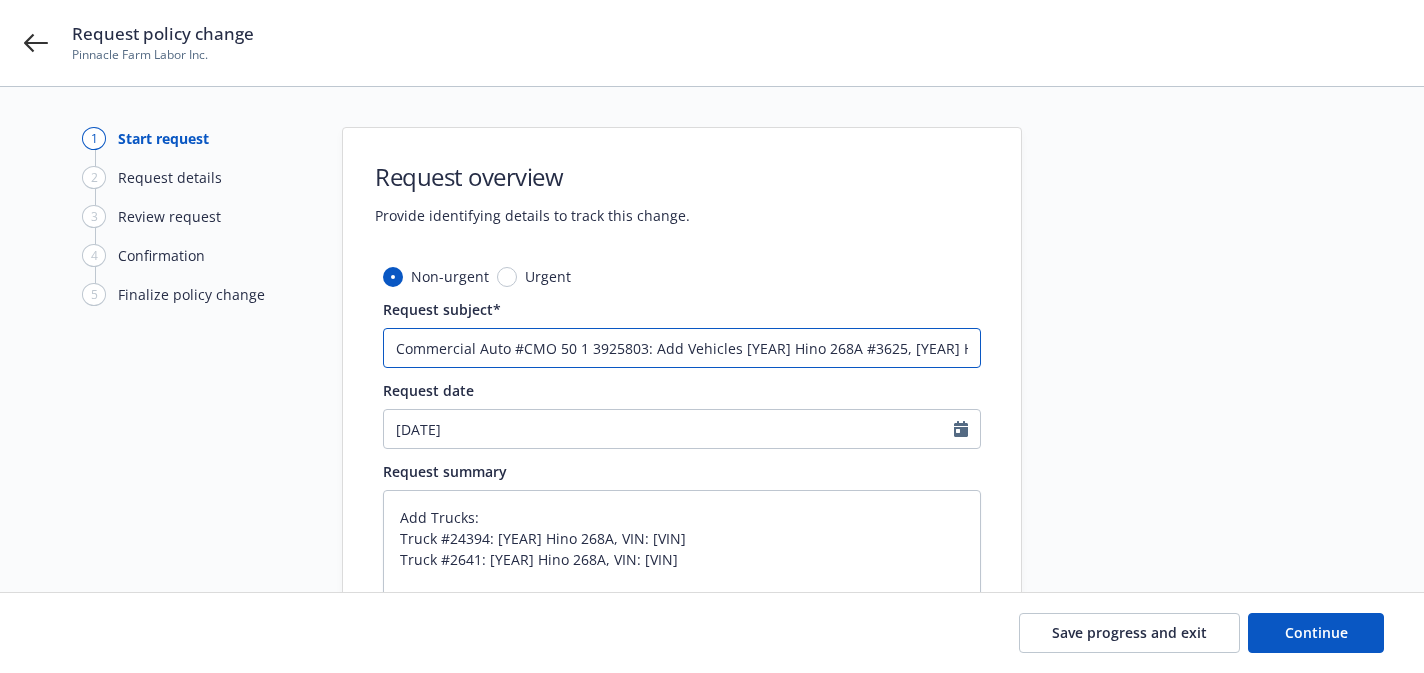 scroll, scrollTop: 0, scrollLeft: 195, axis: horizontal 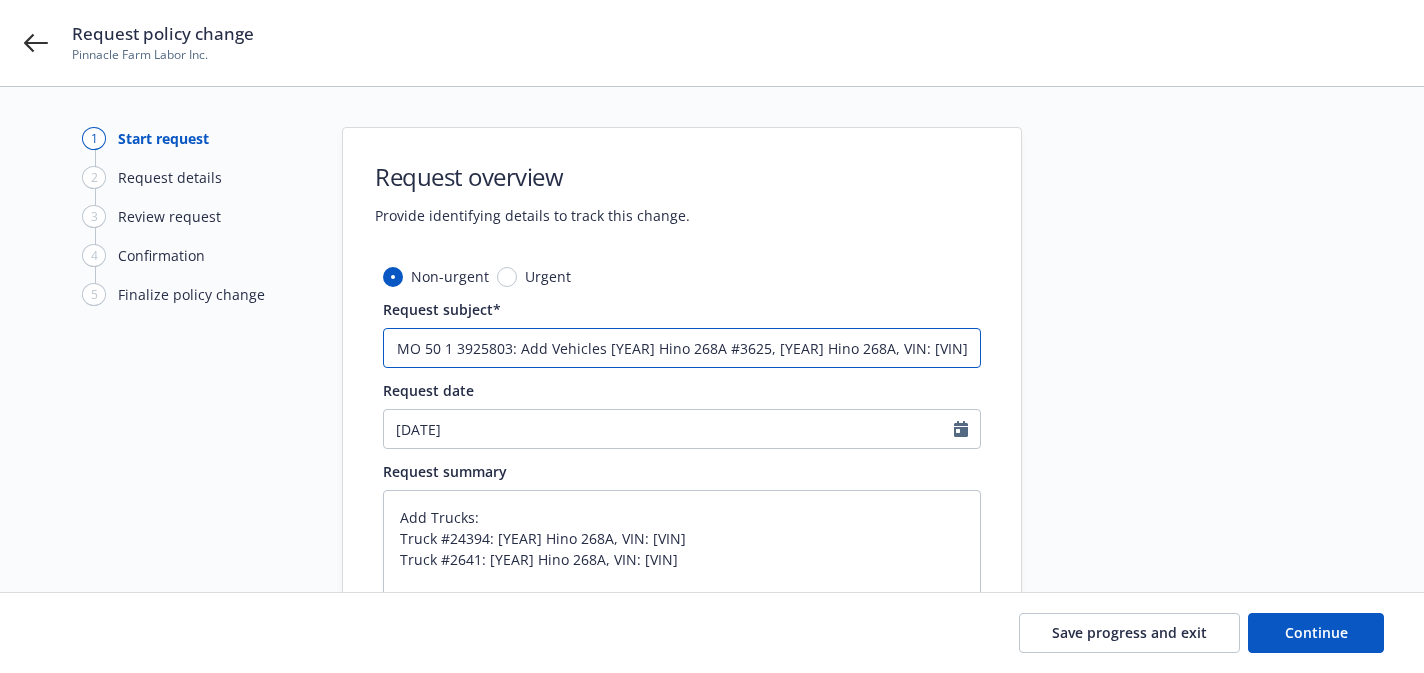 drag, startPoint x: 932, startPoint y: 349, endPoint x: 808, endPoint y: 344, distance: 124.10077 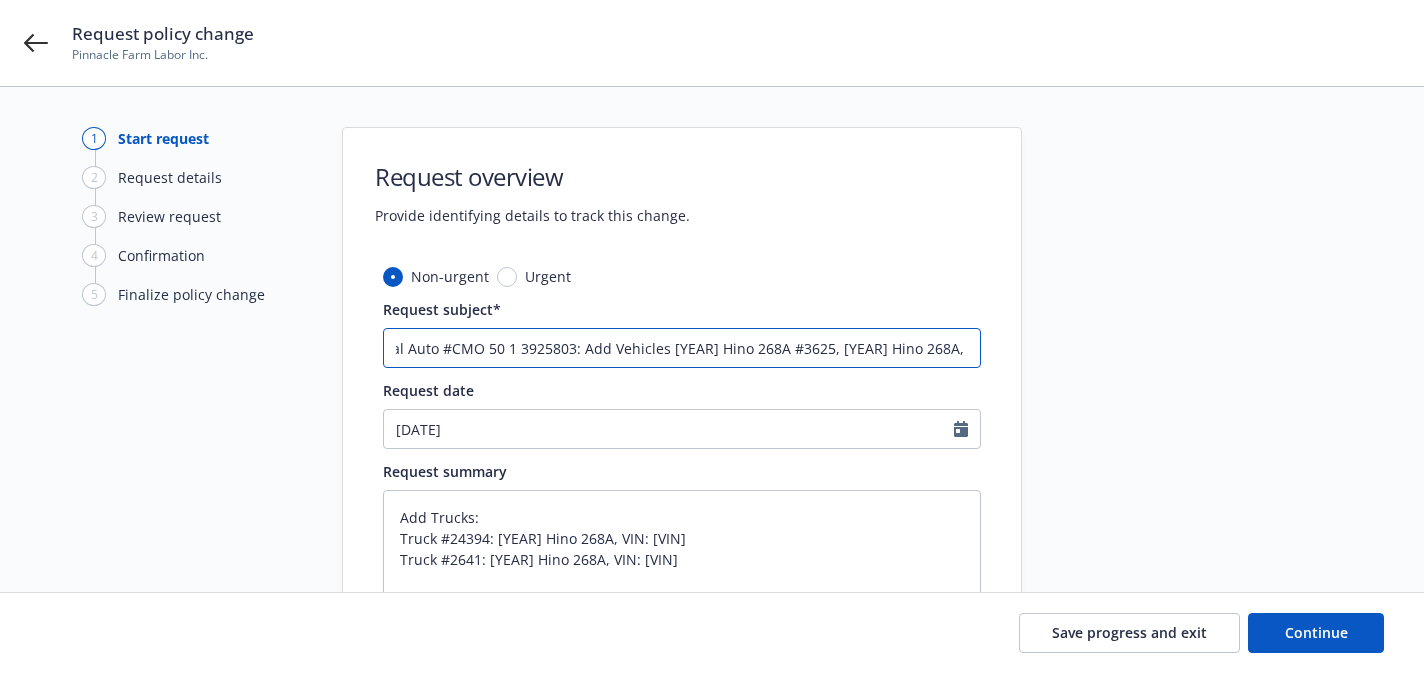 type on "x" 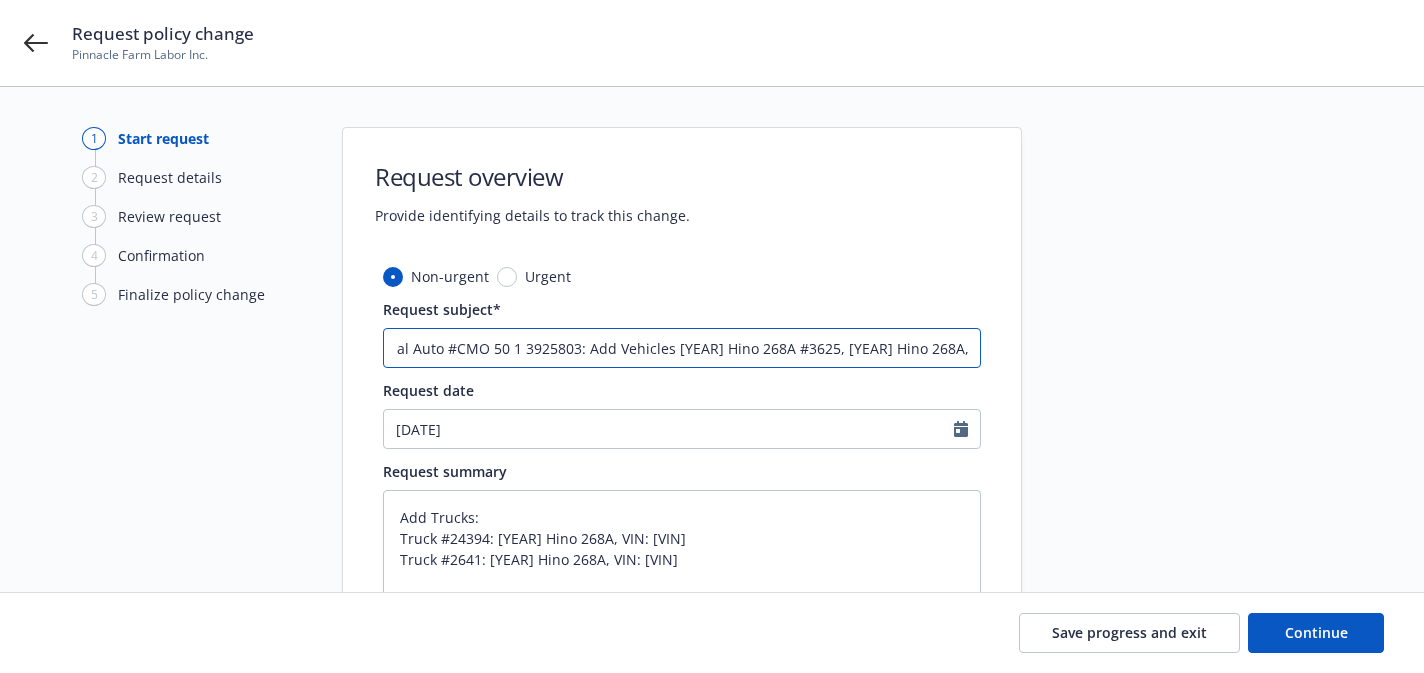 type on "x" 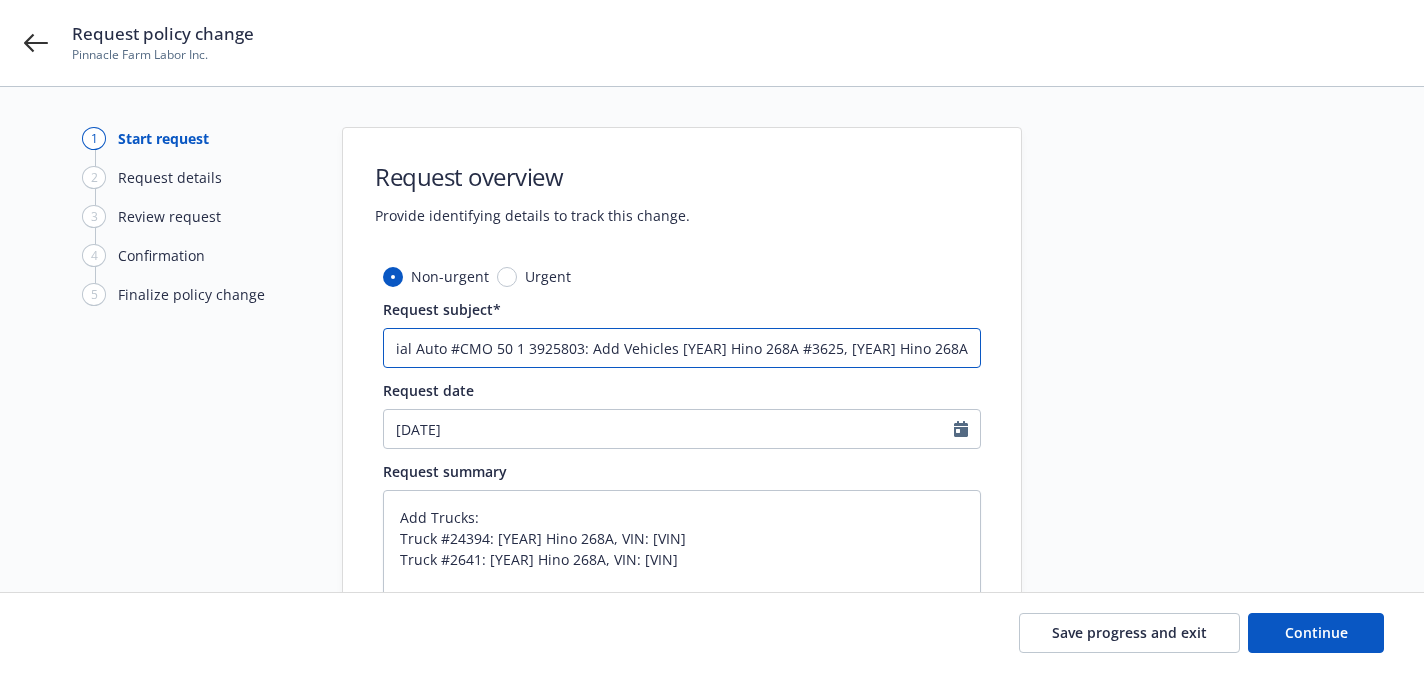 type on "x" 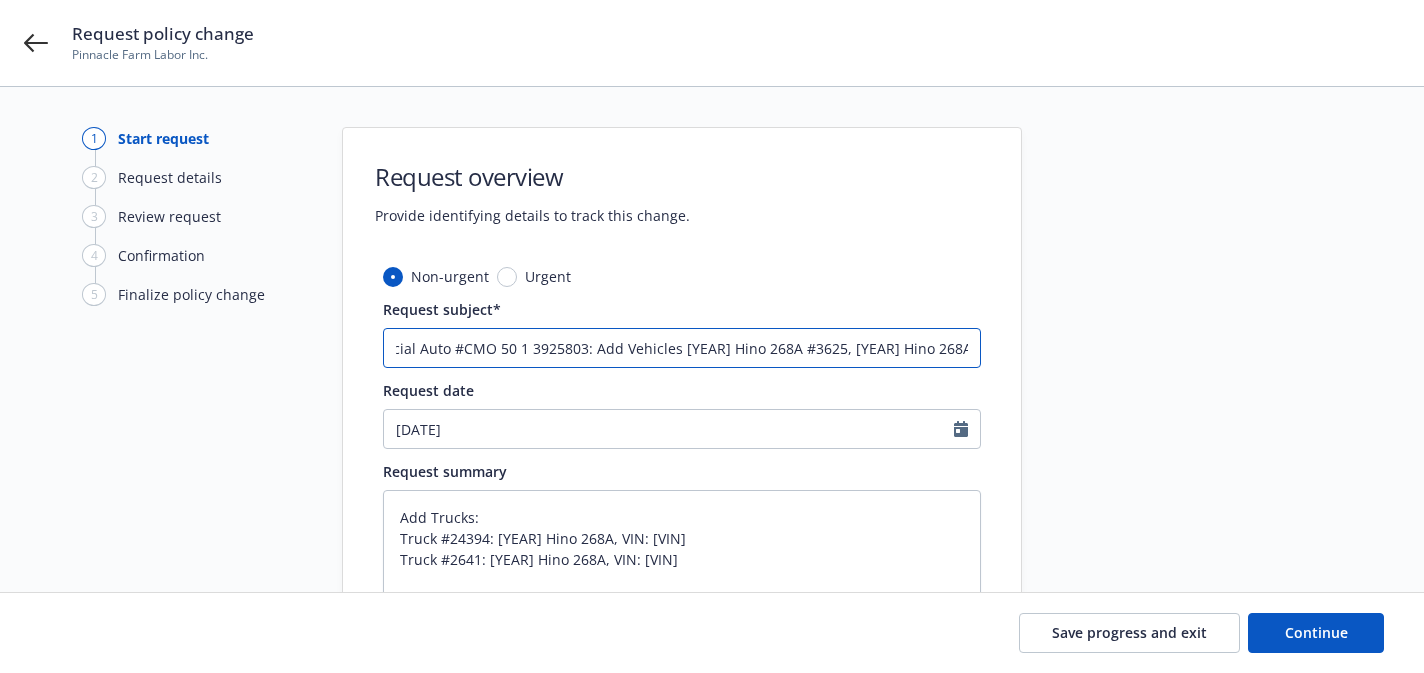 type on "x" 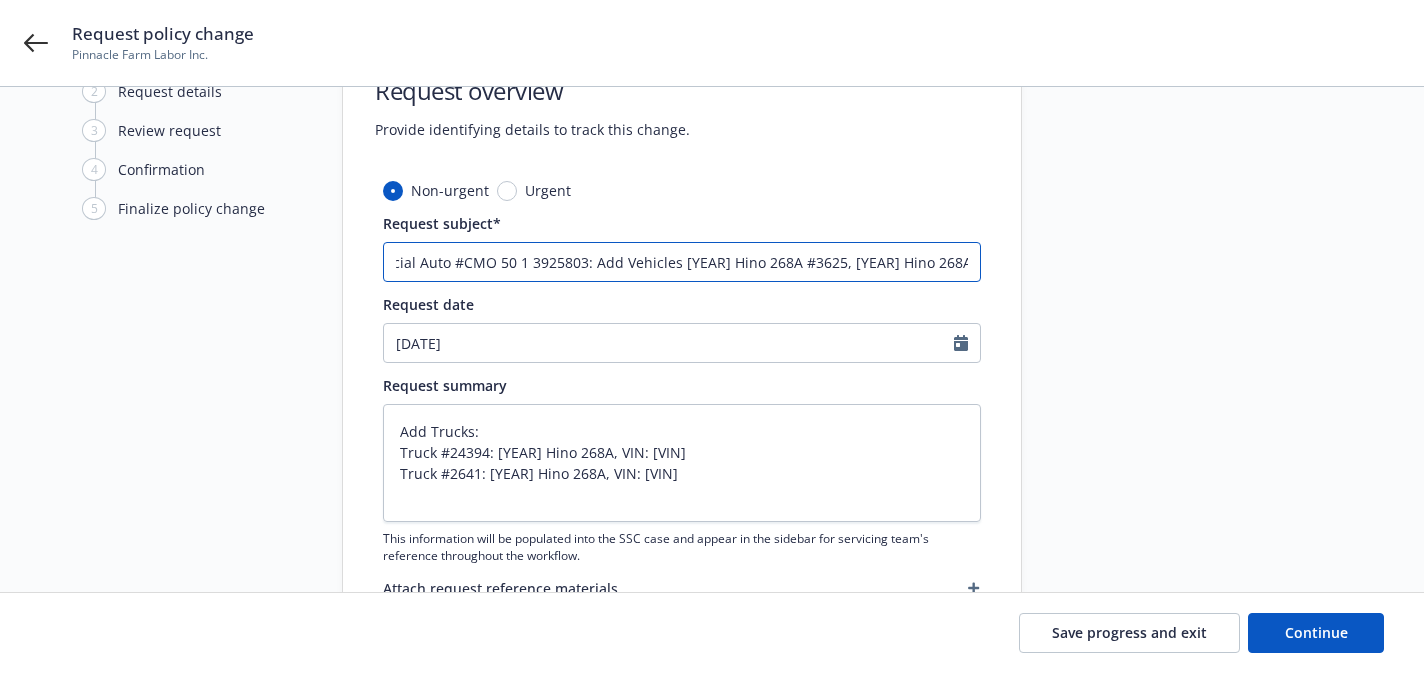 scroll, scrollTop: 196, scrollLeft: 0, axis: vertical 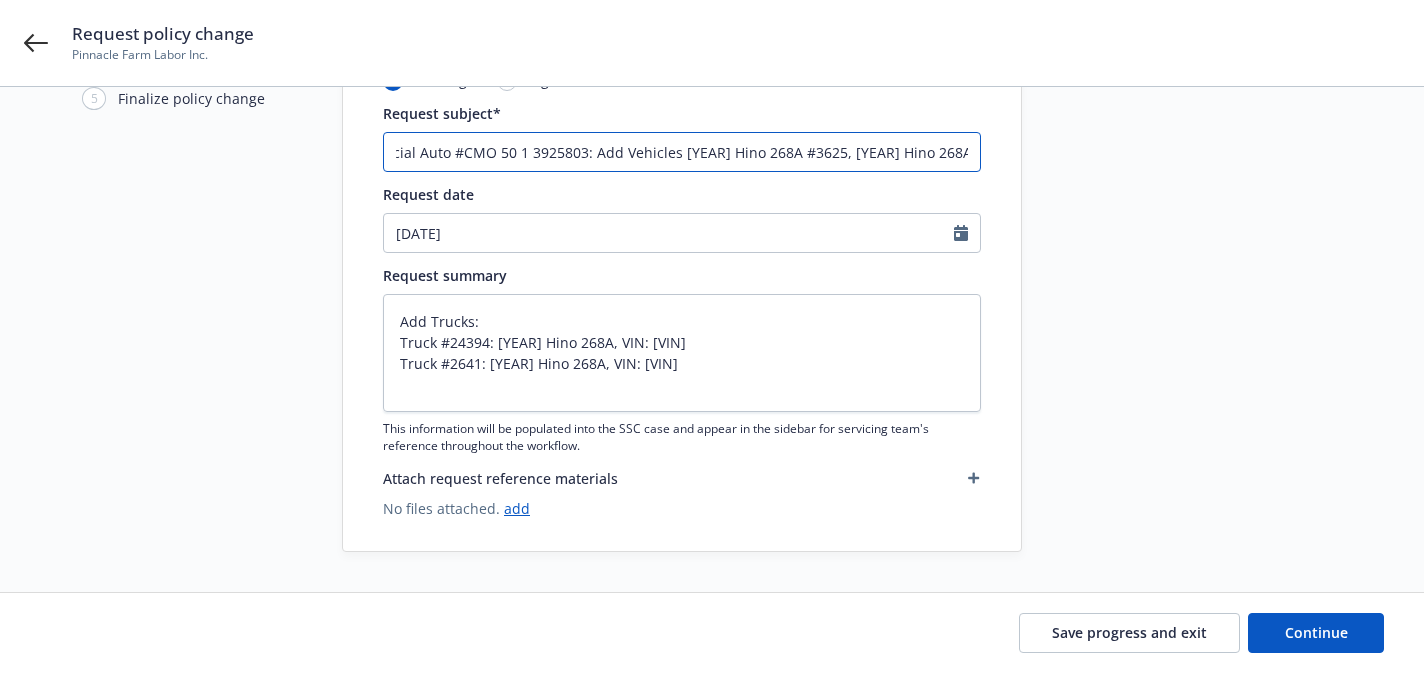 type on "x" 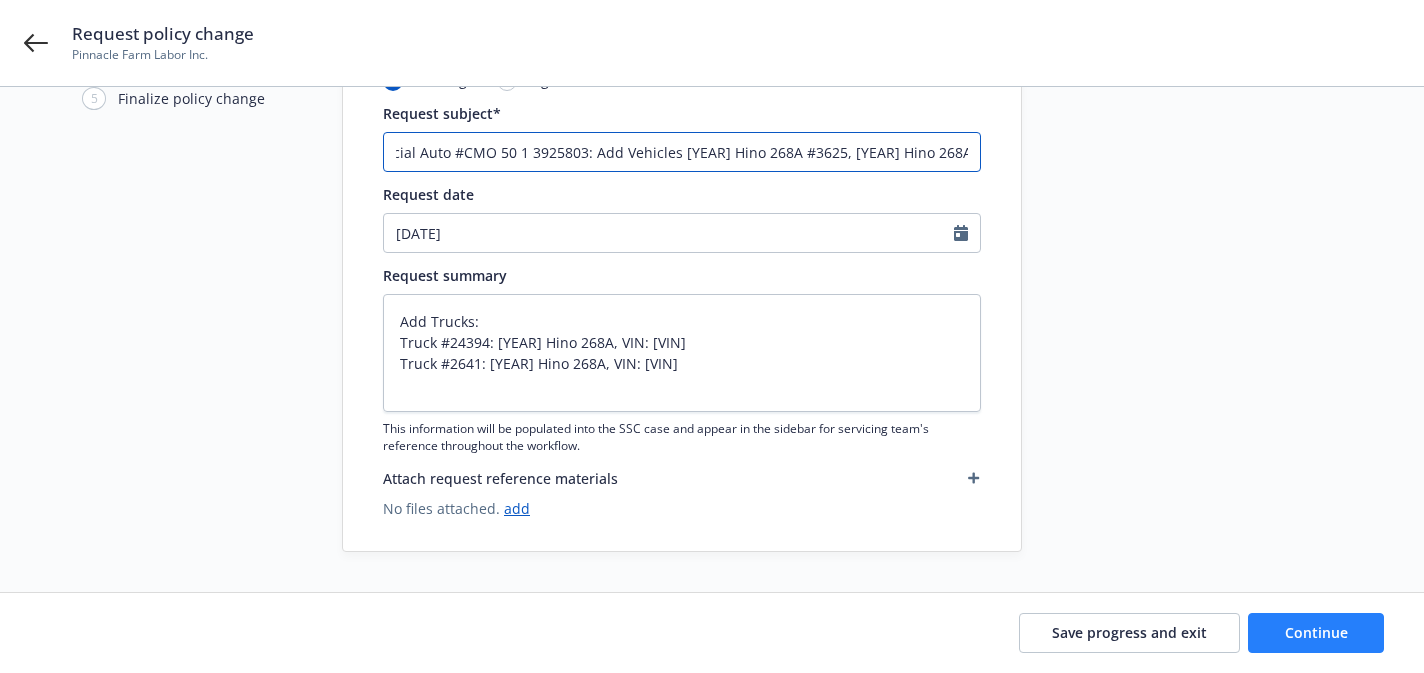 type on "Commercial Auto #CMO 50 1 3925803: Add Vehicles [YEAR] Hino 268A #3625, [YEAR] Hino 268A #5853" 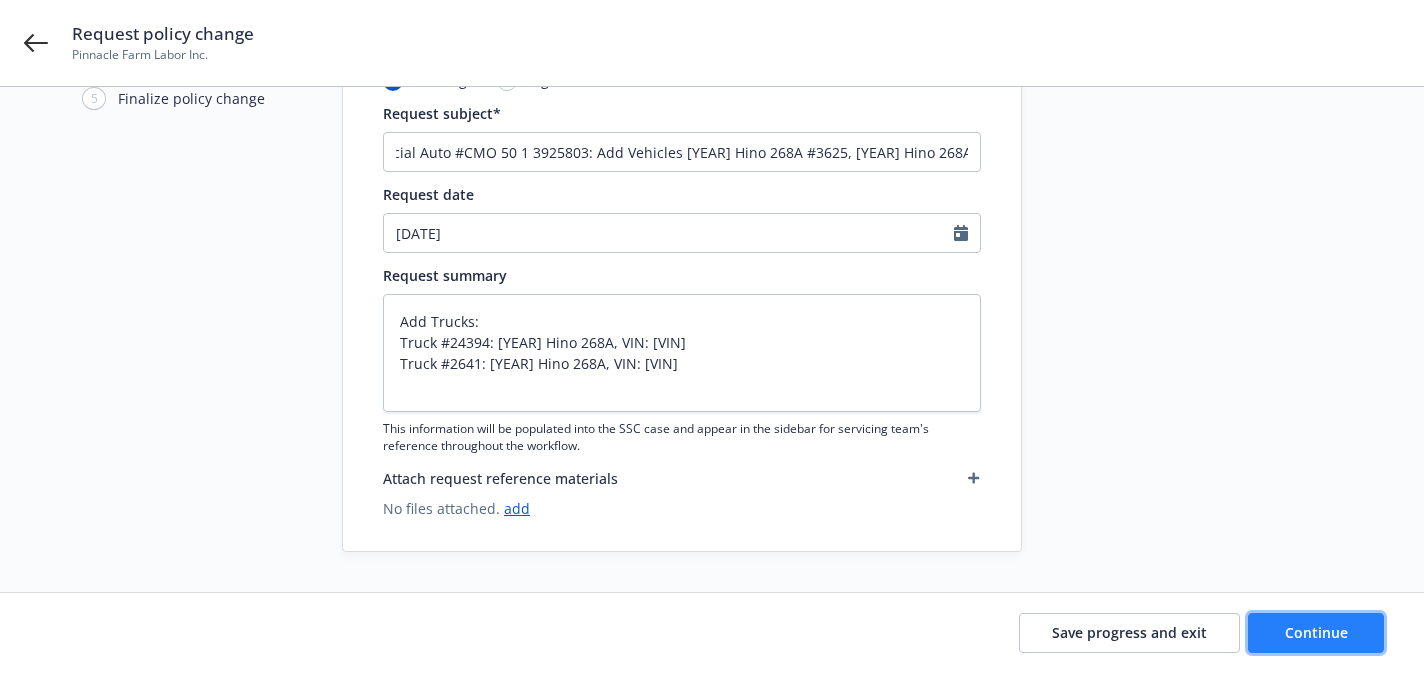 scroll, scrollTop: 0, scrollLeft: 0, axis: both 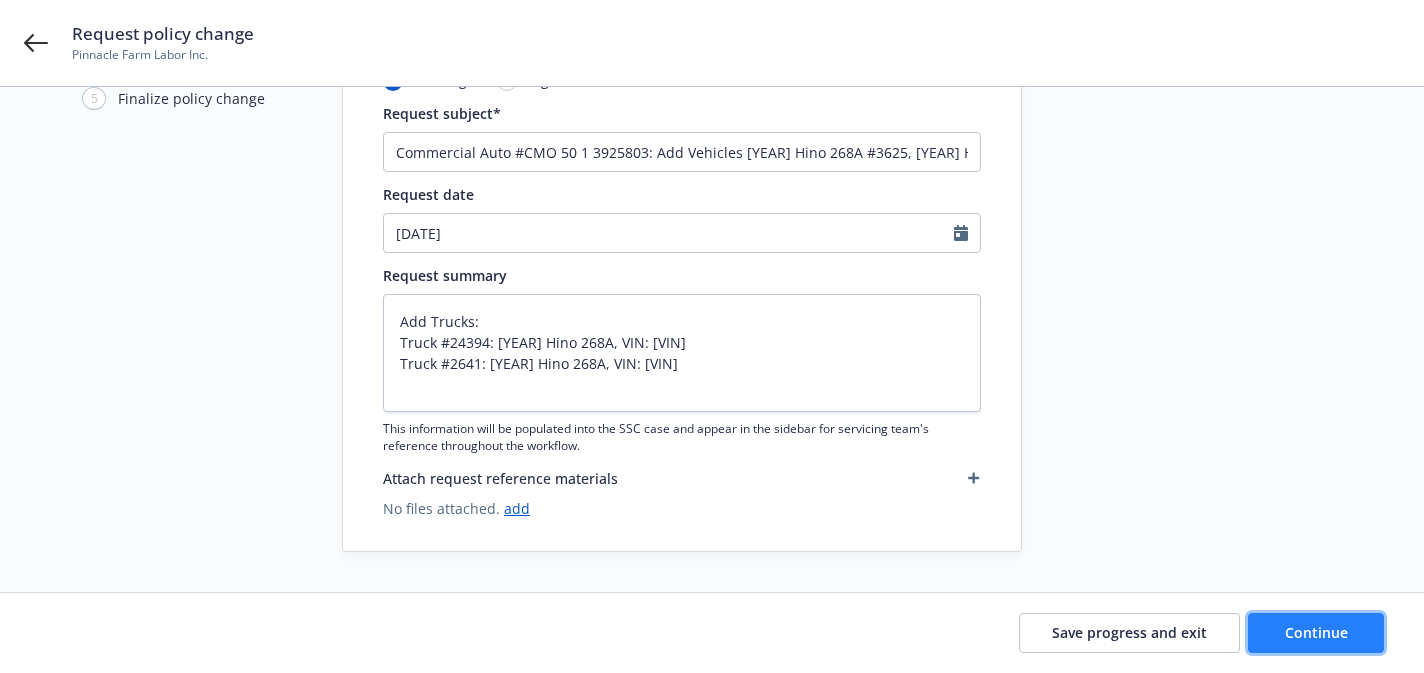 click on "Continue" at bounding box center [1316, 632] 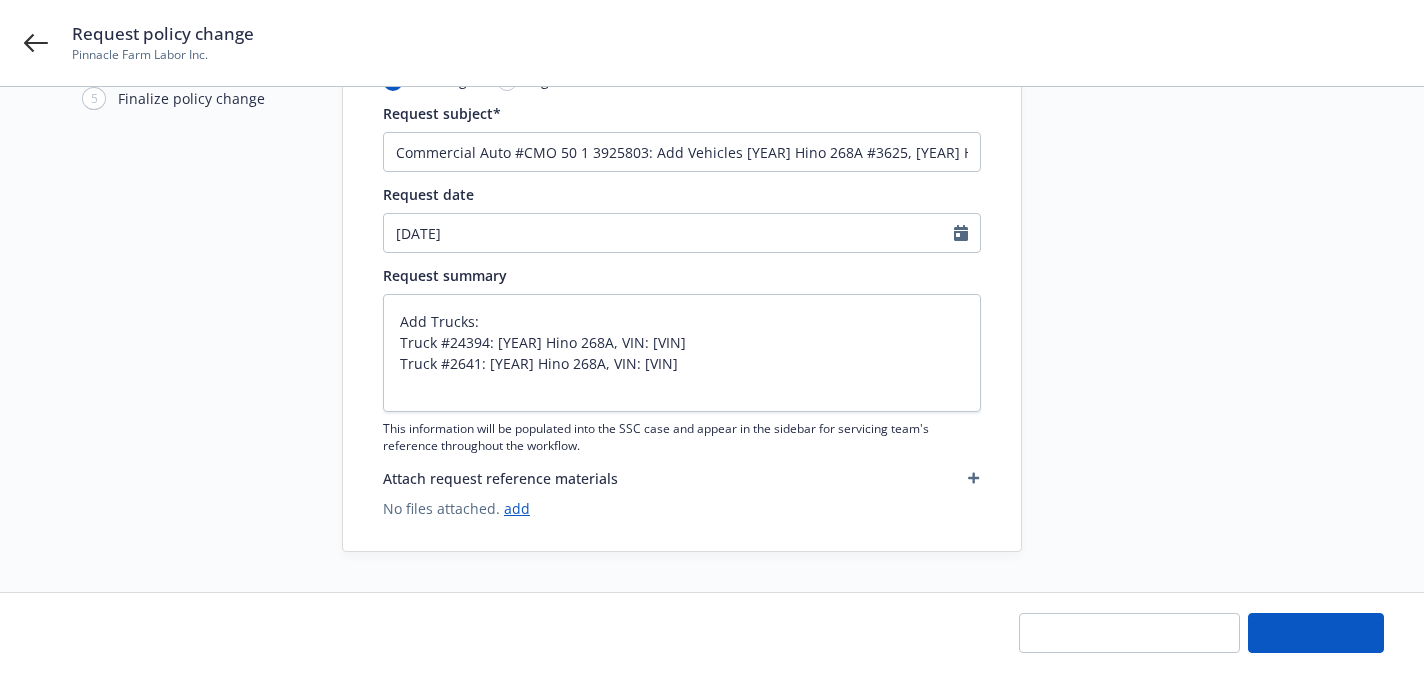 type on "x" 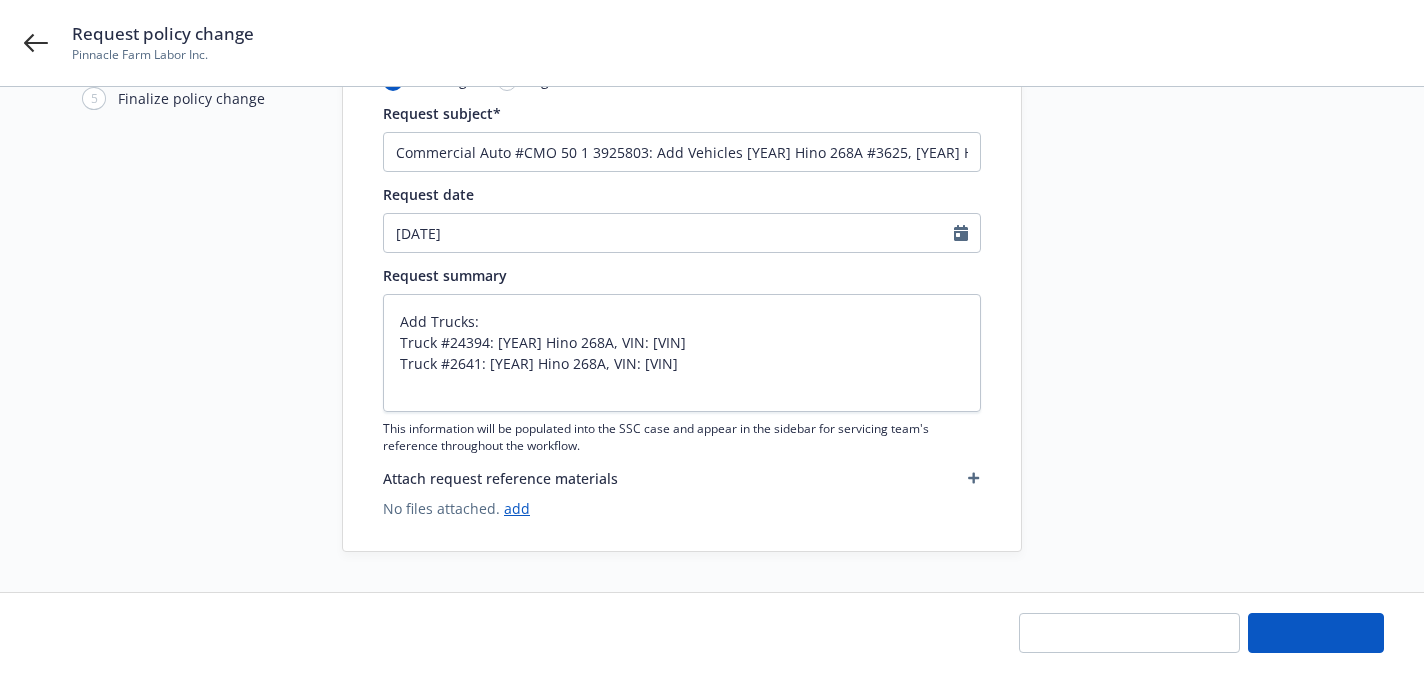 scroll, scrollTop: 0, scrollLeft: 0, axis: both 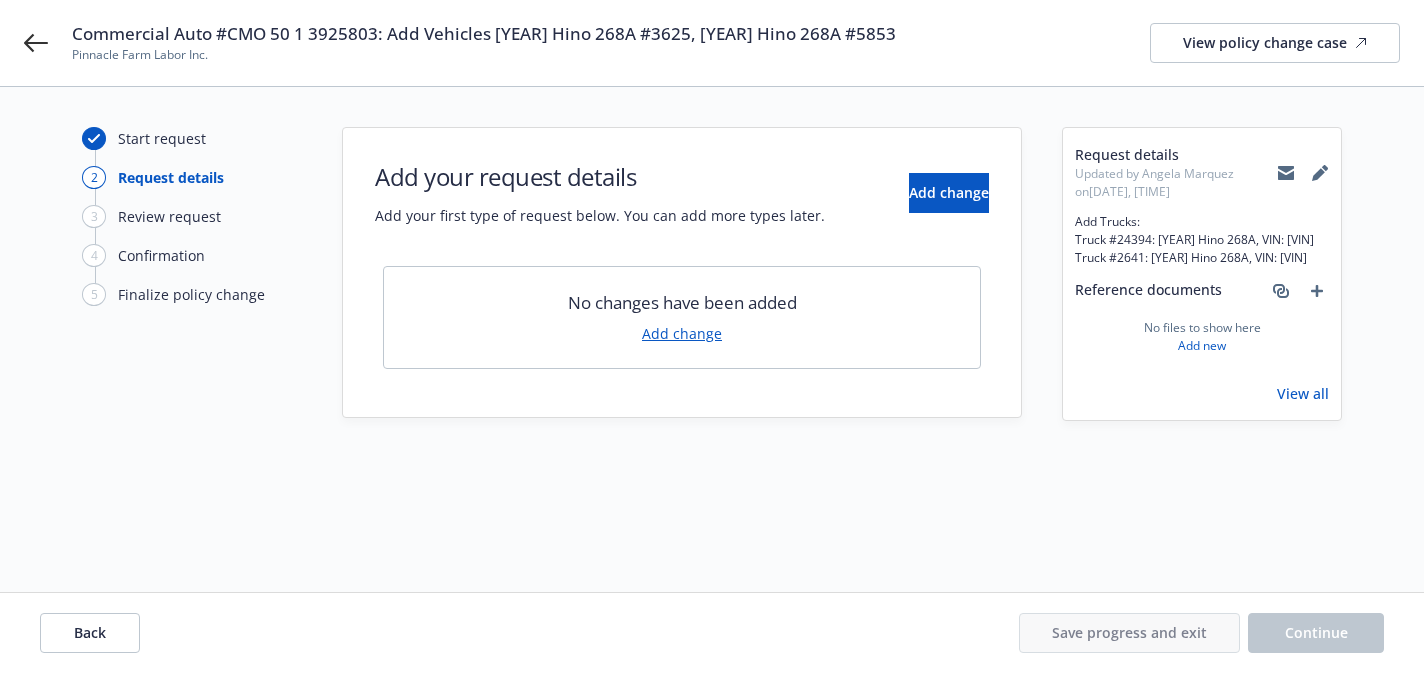 click 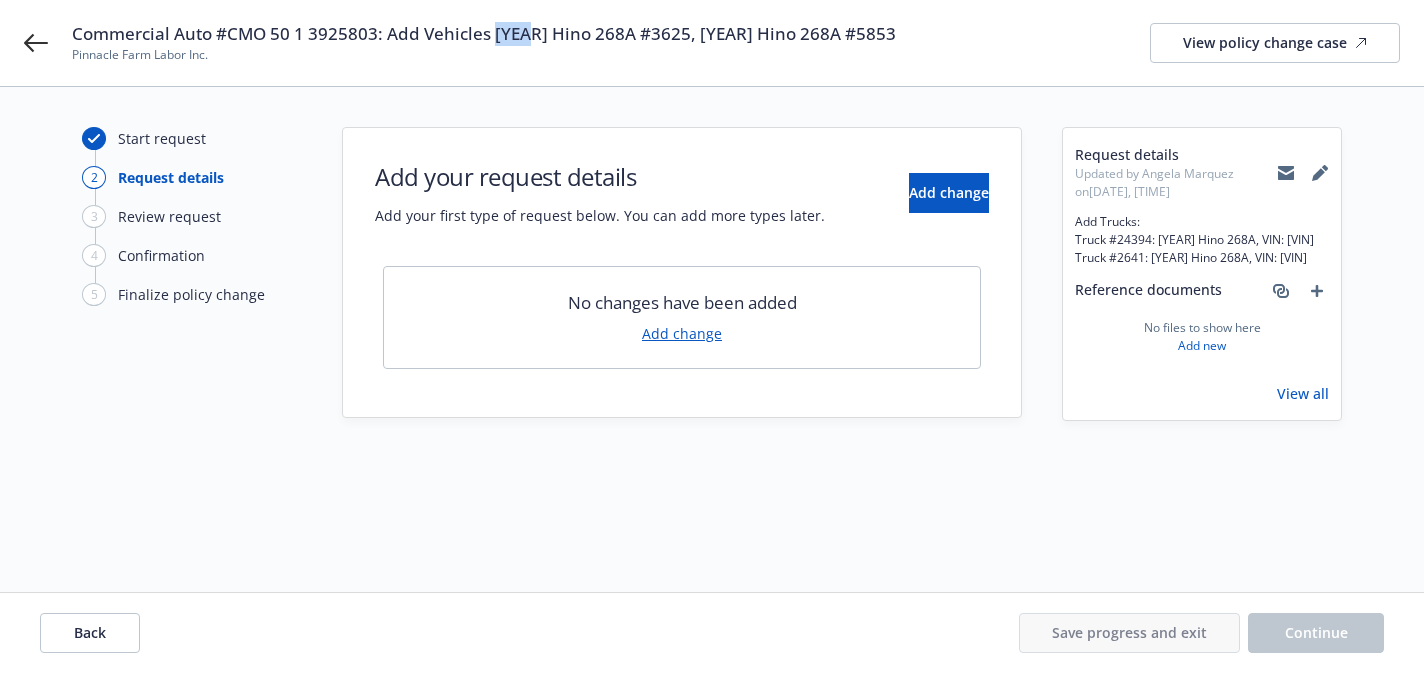 click on "Commercial Auto #CMO 50 1 3925803: Add Vehicles [YEAR] Hino 268A #3625, [YEAR] Hino 268A #5853" at bounding box center [484, 34] 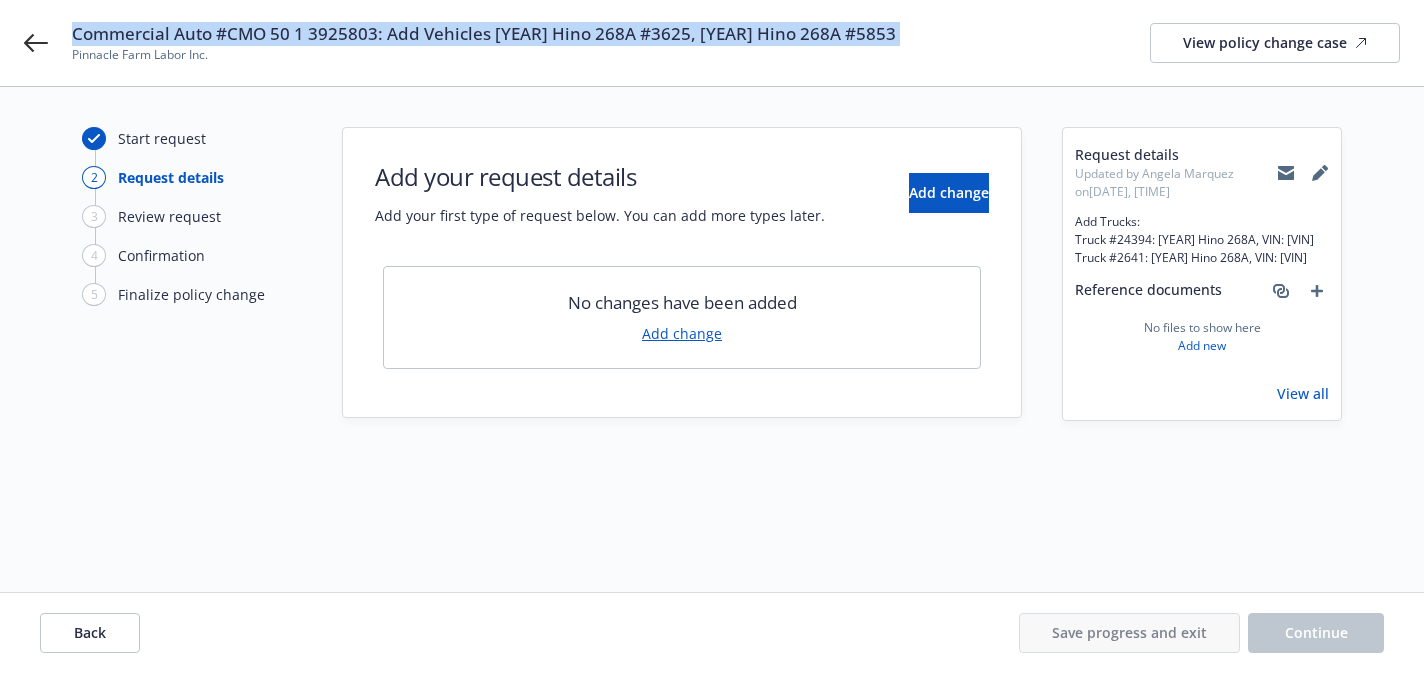 click on "Commercial Auto #CMO 50 1 3925803: Add Vehicles [YEAR] Hino 268A #3625, [YEAR] Hino 268A #5853" at bounding box center [484, 34] 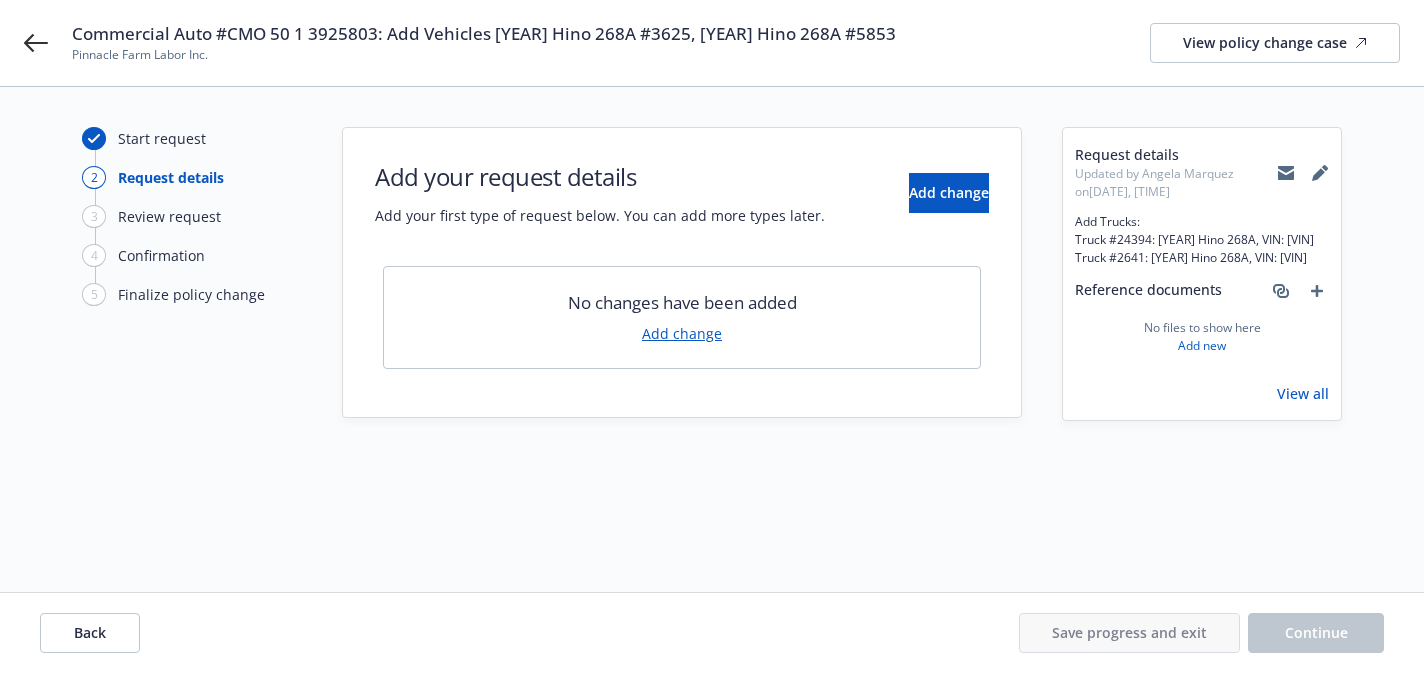 click on "Pinnacle Farm Labor Inc." at bounding box center [484, 55] 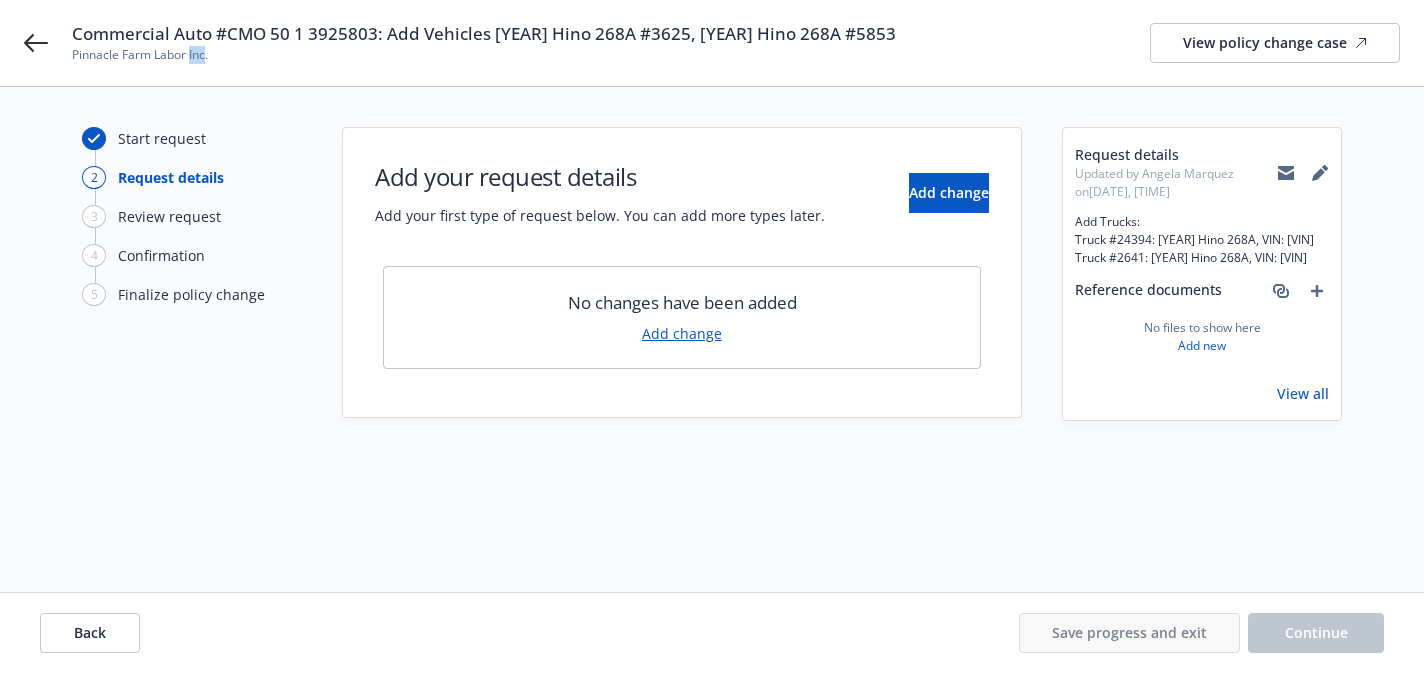 click on "Pinnacle Farm Labor Inc." at bounding box center [484, 55] 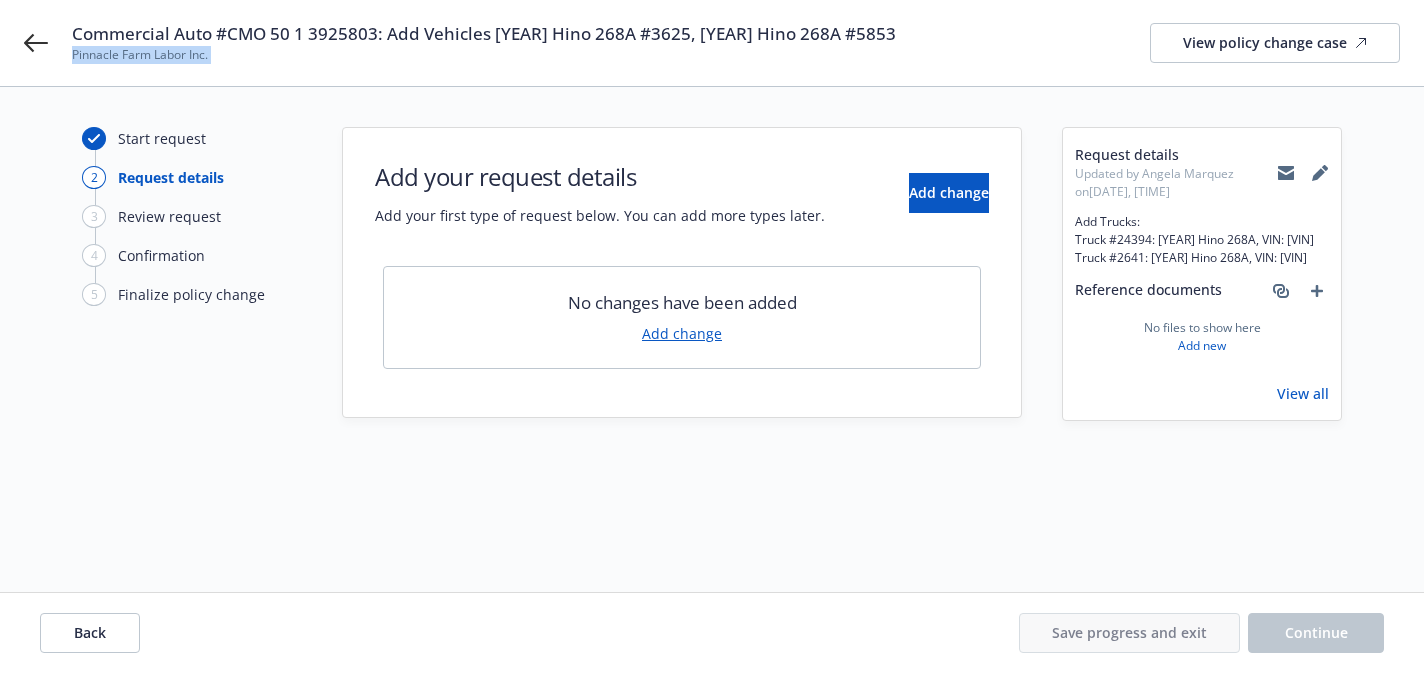 click on "Pinnacle Farm Labor Inc." at bounding box center [484, 55] 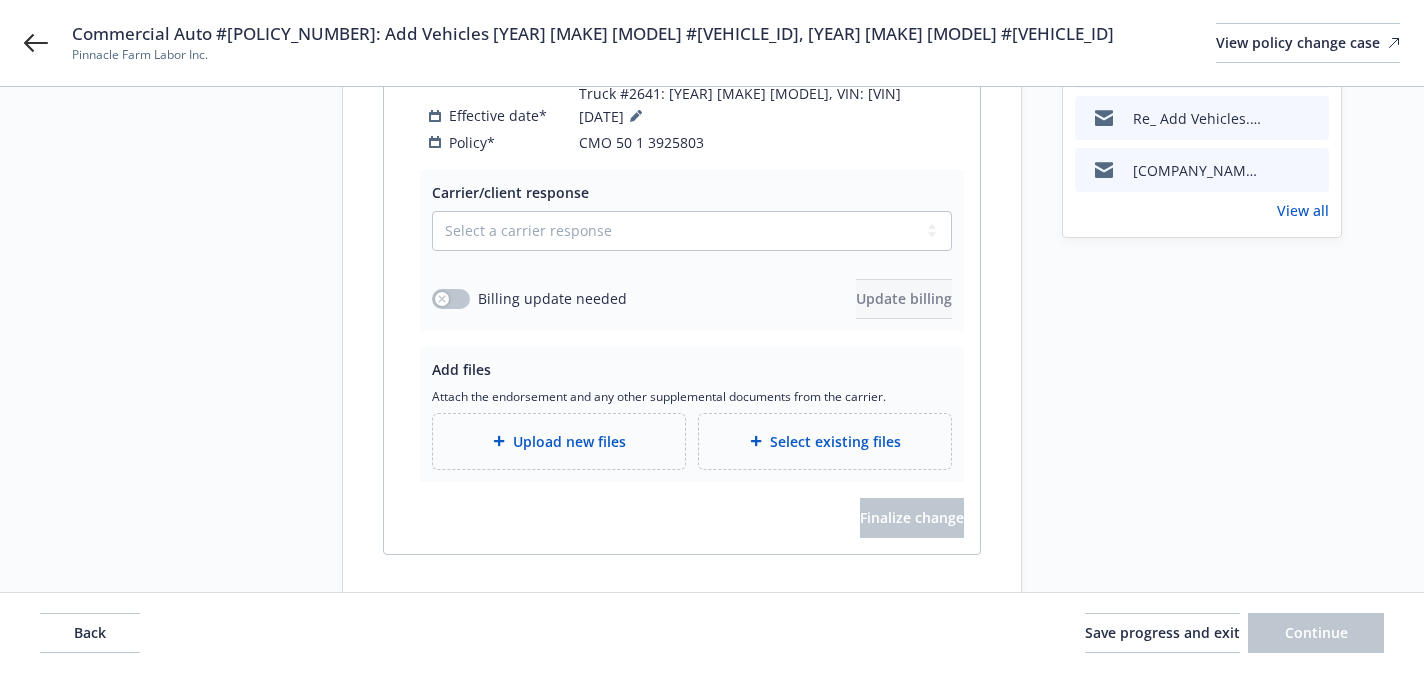 scroll, scrollTop: 0, scrollLeft: 0, axis: both 